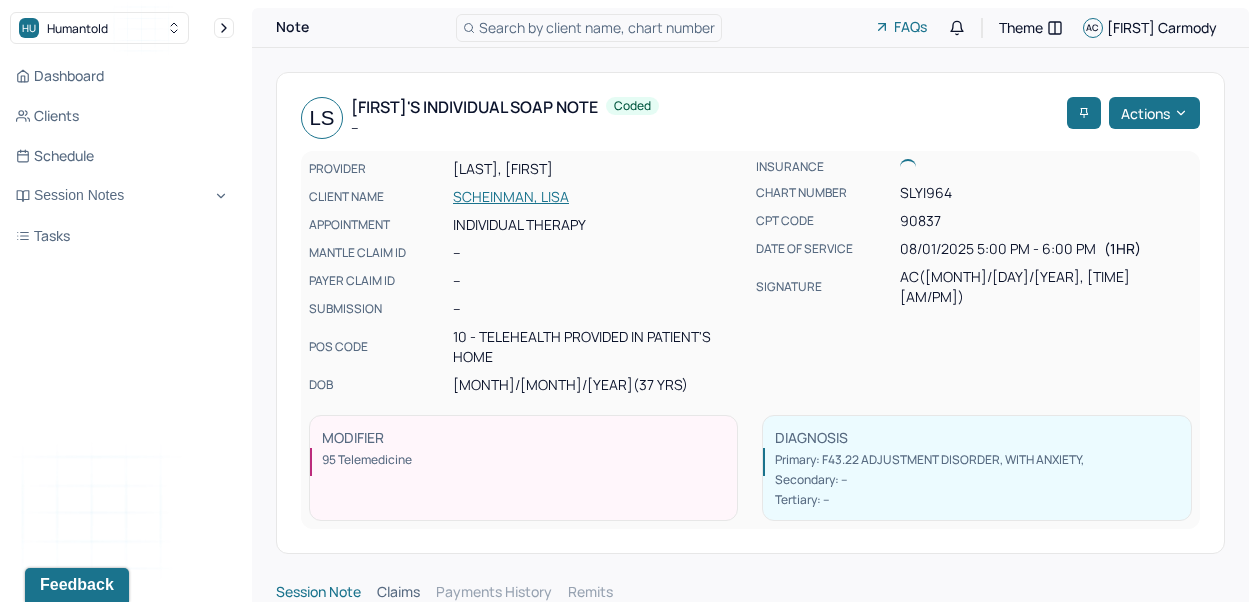 scroll, scrollTop: 0, scrollLeft: 0, axis: both 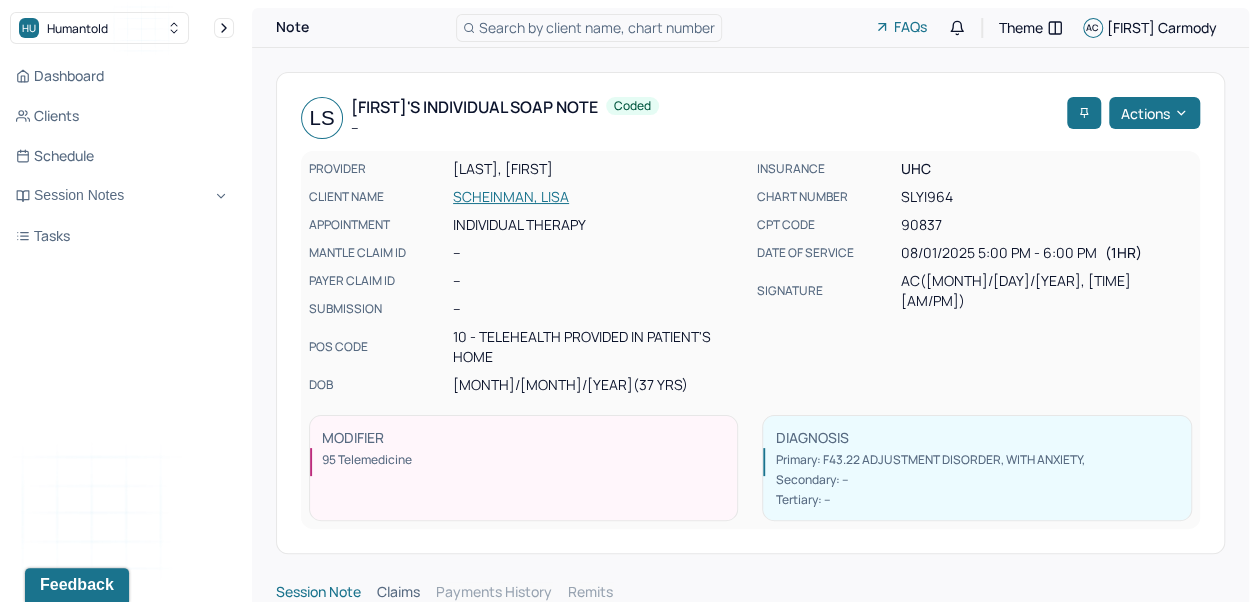 click on "Search by client name, chart number" at bounding box center [589, 28] 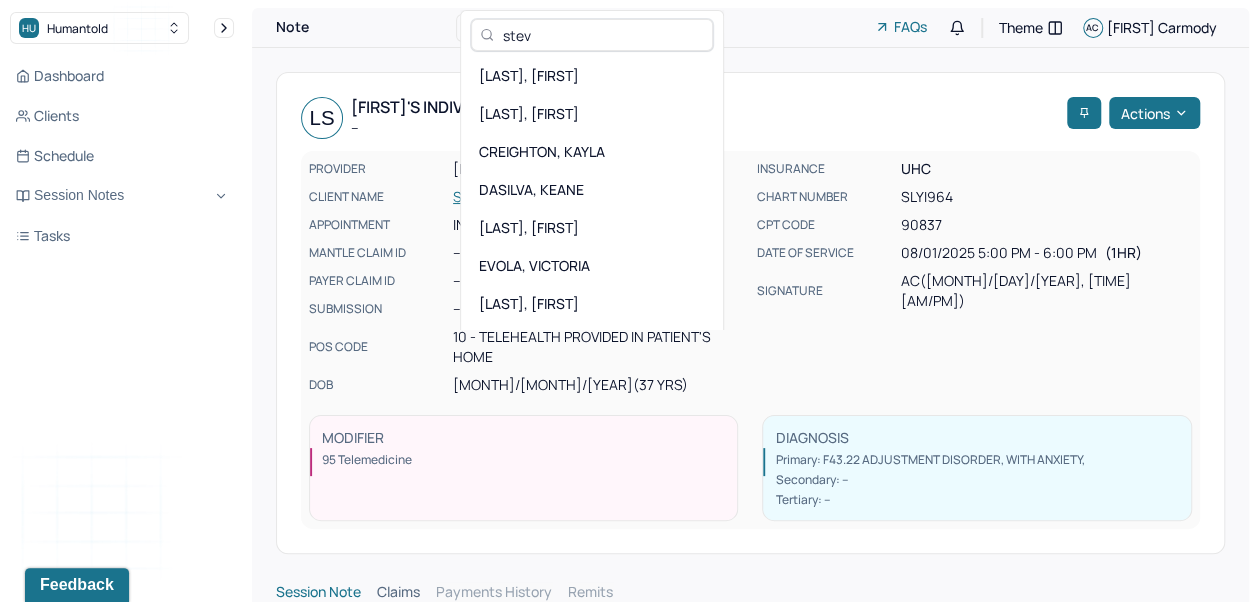 type on "[NAME]" 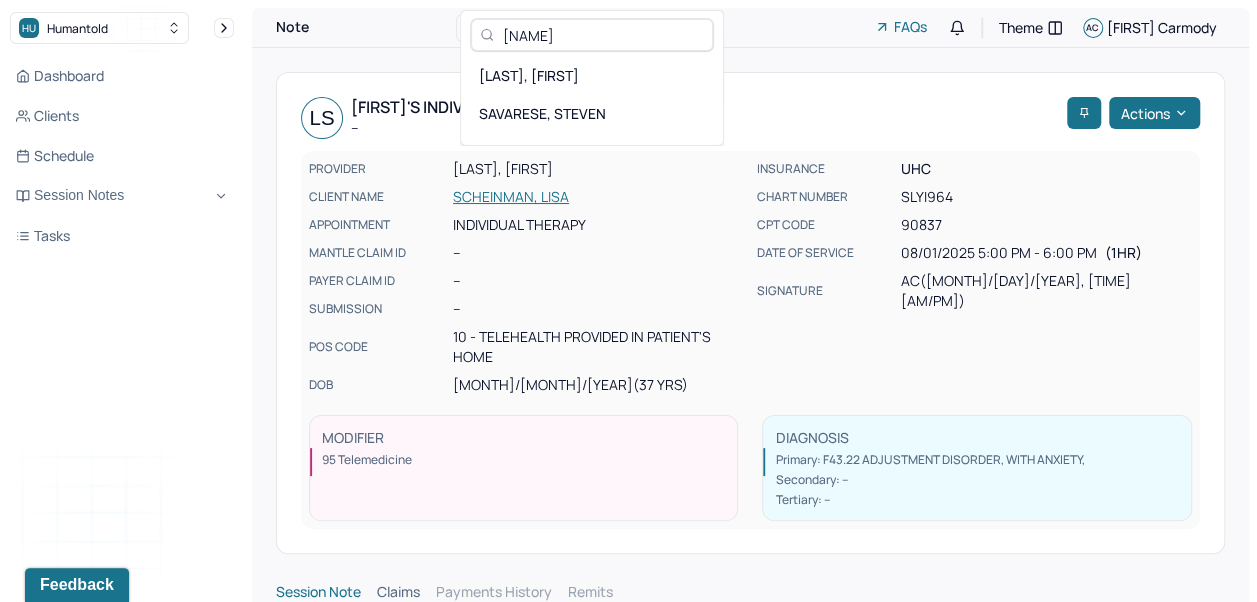 click on "[LAST], [FIRST]" at bounding box center (592, 75) 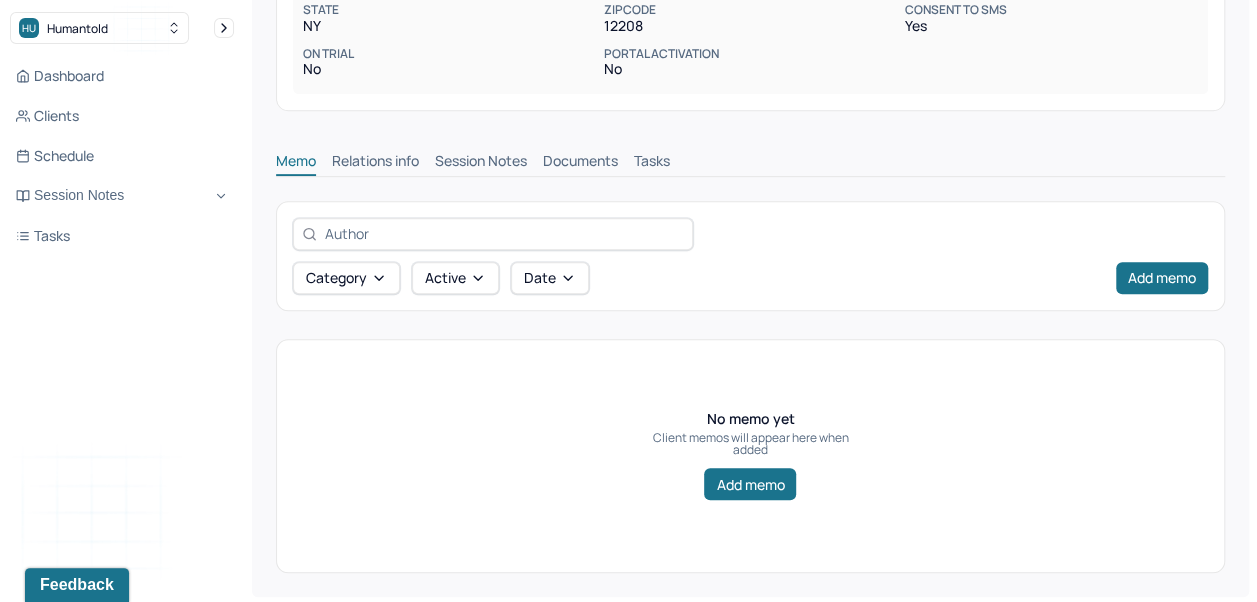 click on "Session Notes" at bounding box center (481, 163) 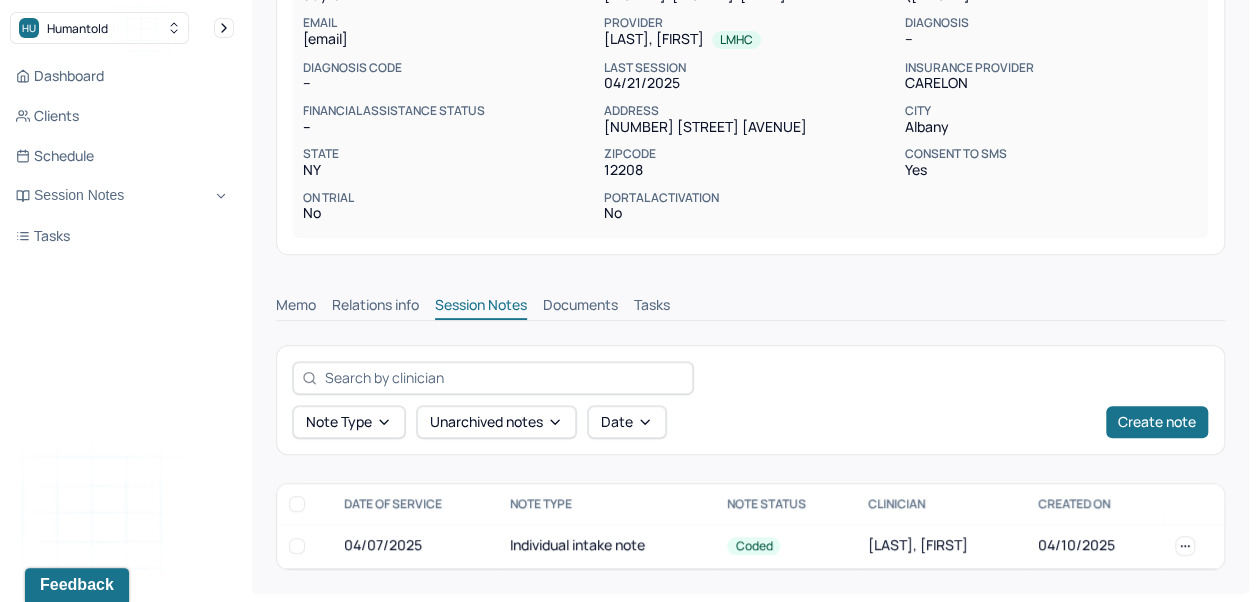 scroll, scrollTop: 260, scrollLeft: 0, axis: vertical 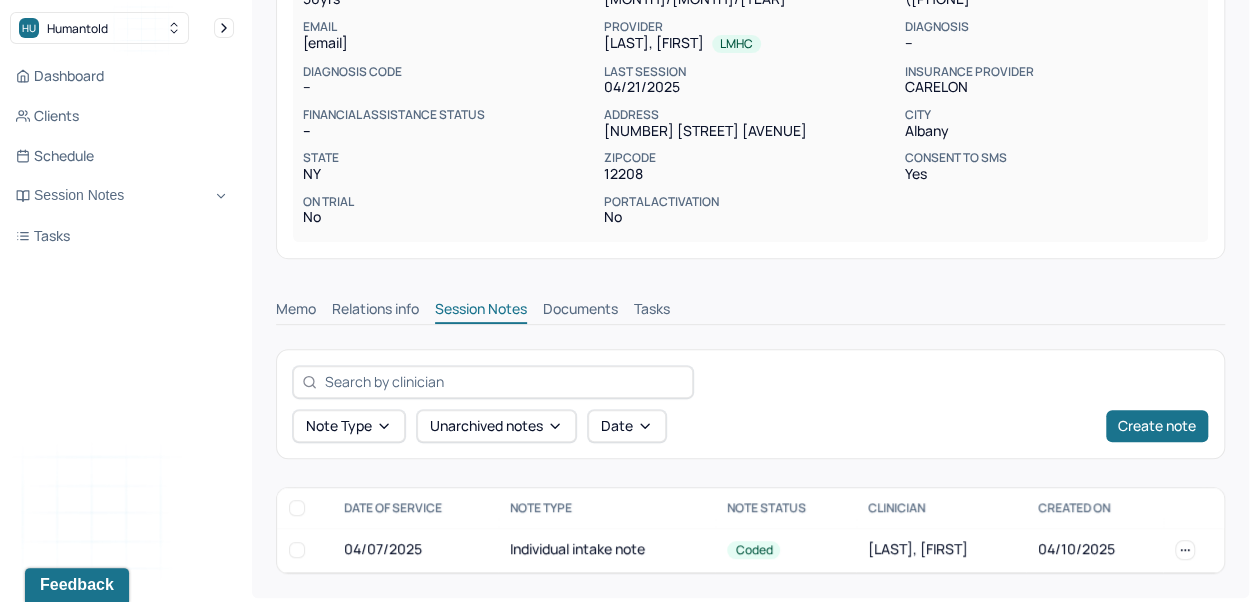 click on "Individual intake note" at bounding box center [606, 550] 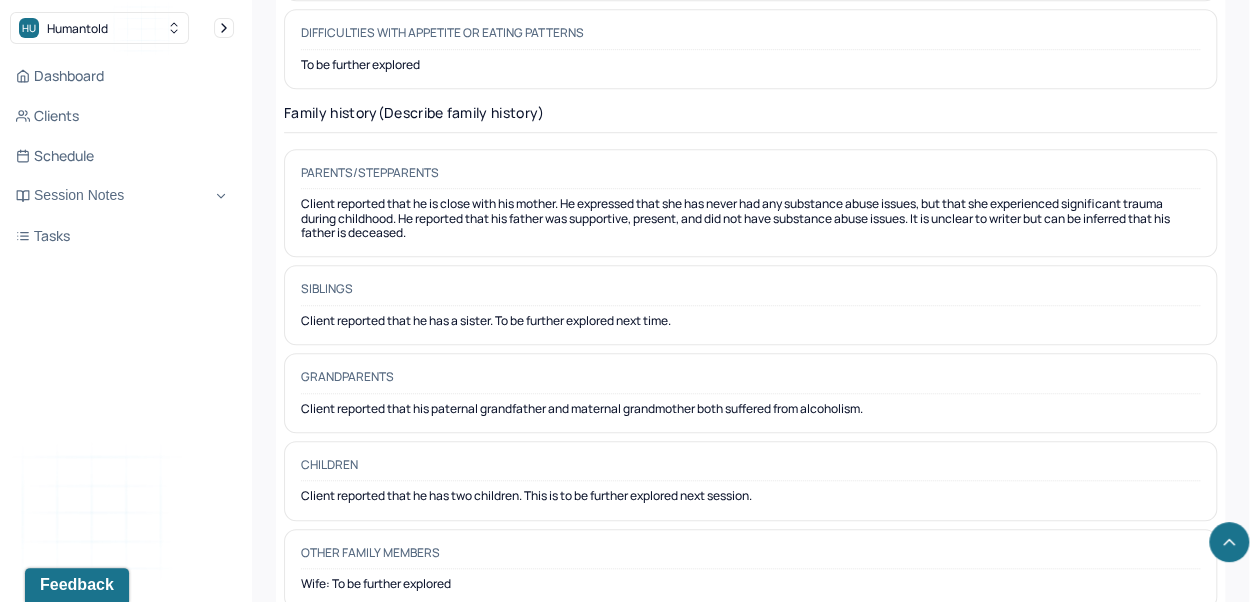 scroll, scrollTop: 4394, scrollLeft: 0, axis: vertical 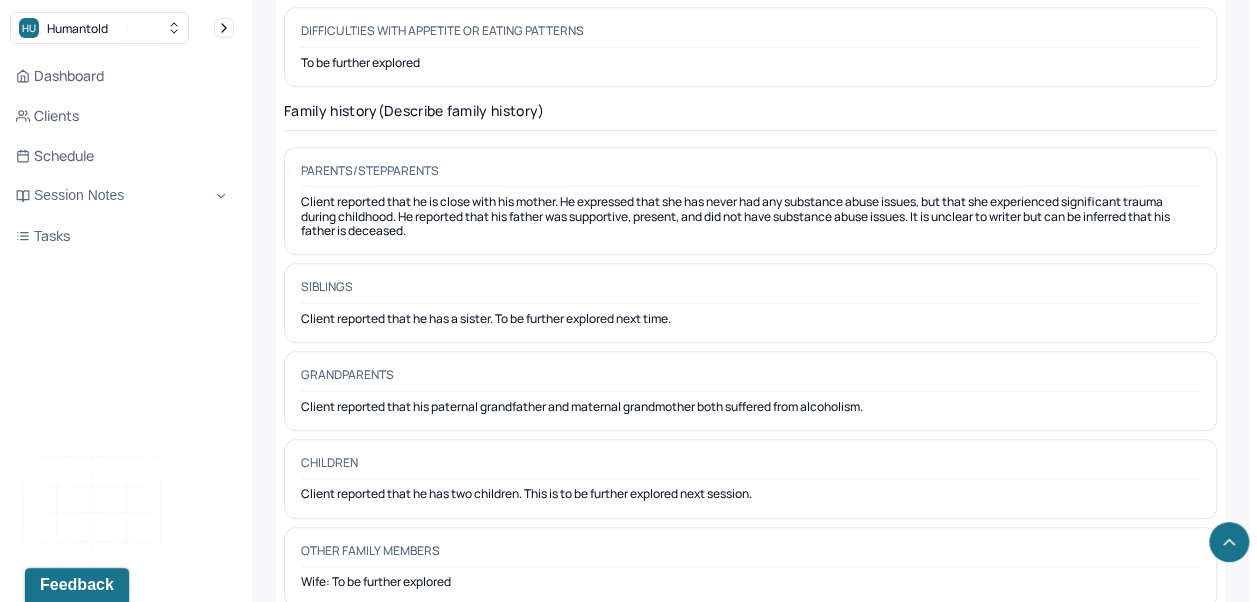 click on "Session Notes" at bounding box center (122, 196) 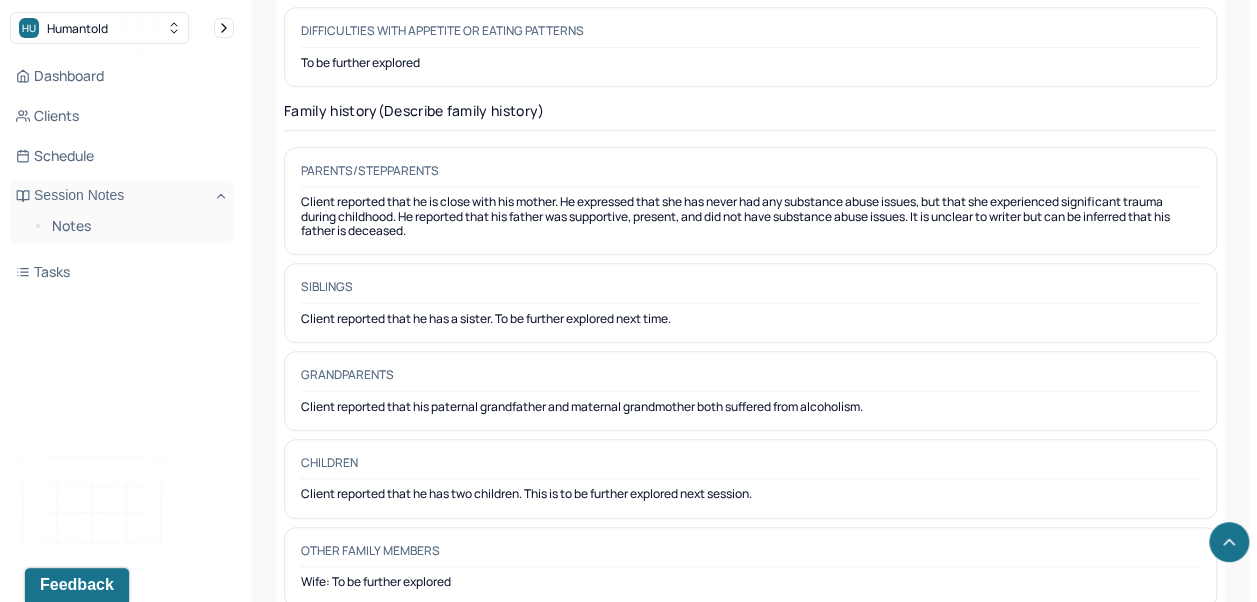 click on "Notes" at bounding box center [135, 226] 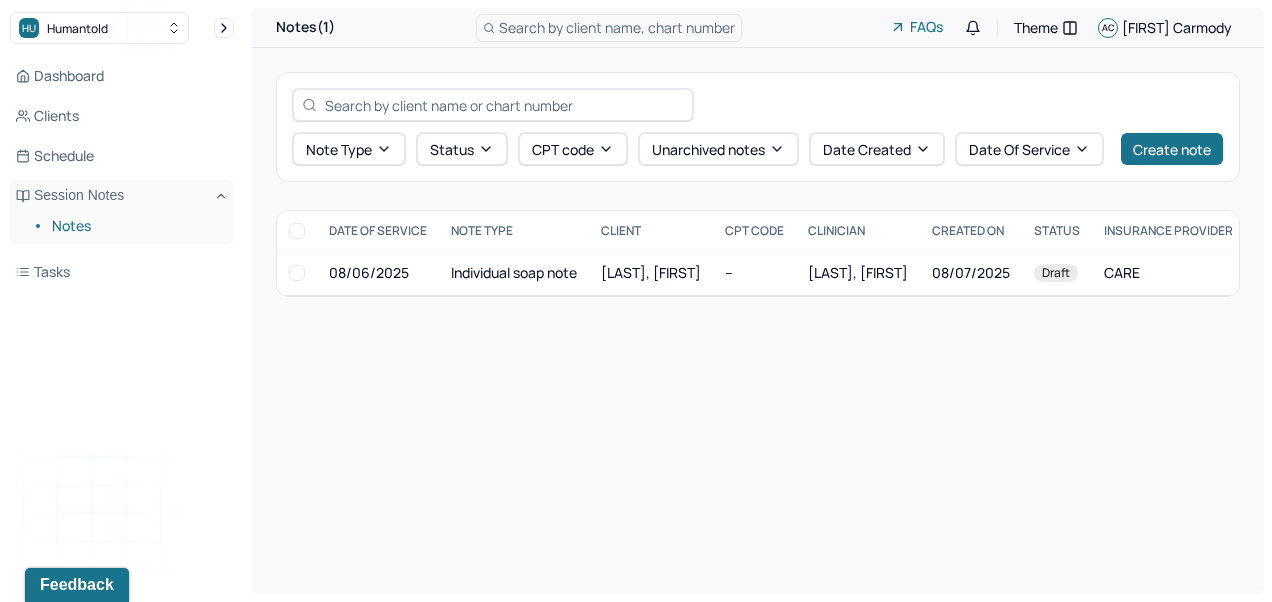 click at bounding box center (504, 105) 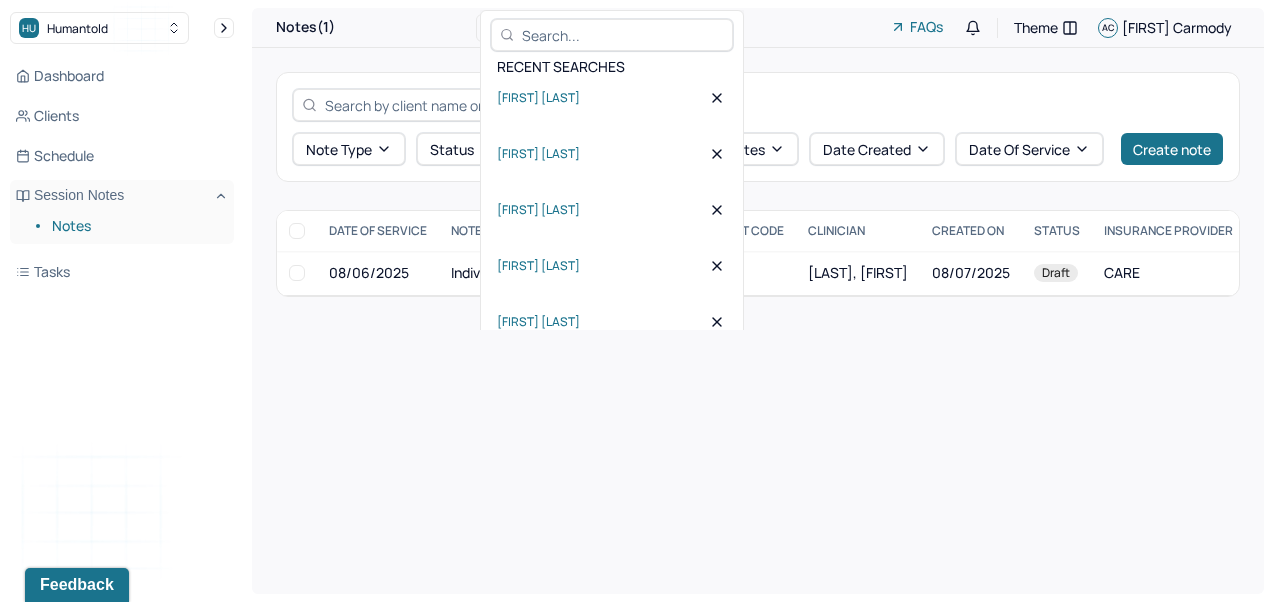 click on "Create note" at bounding box center [1172, 149] 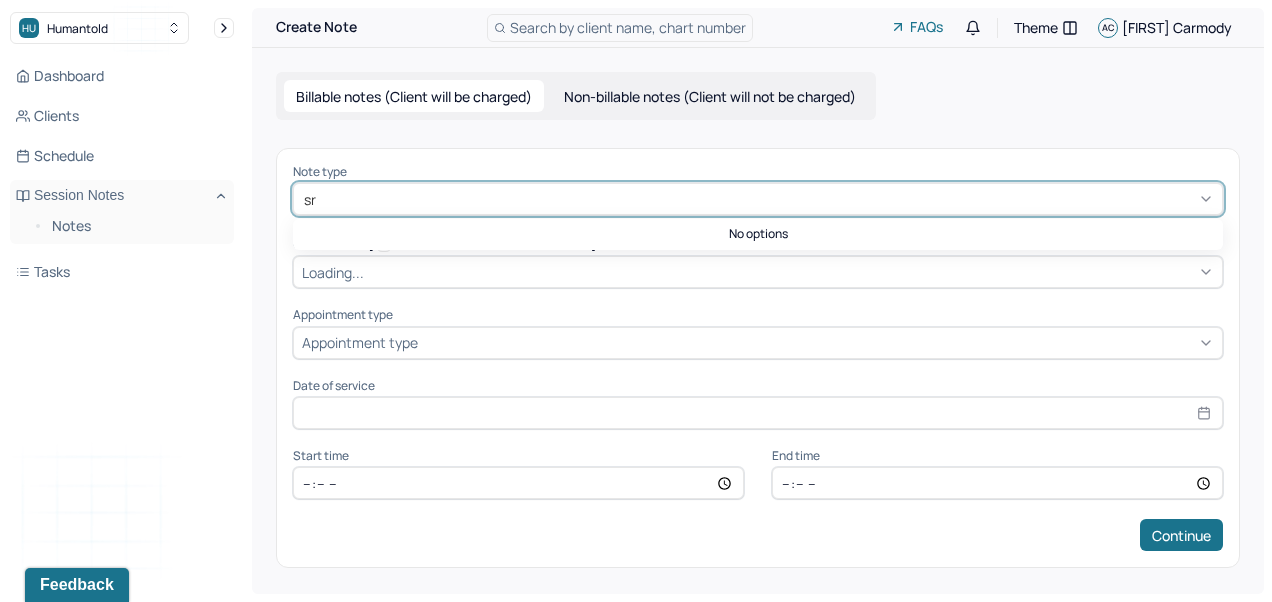 type on "s" 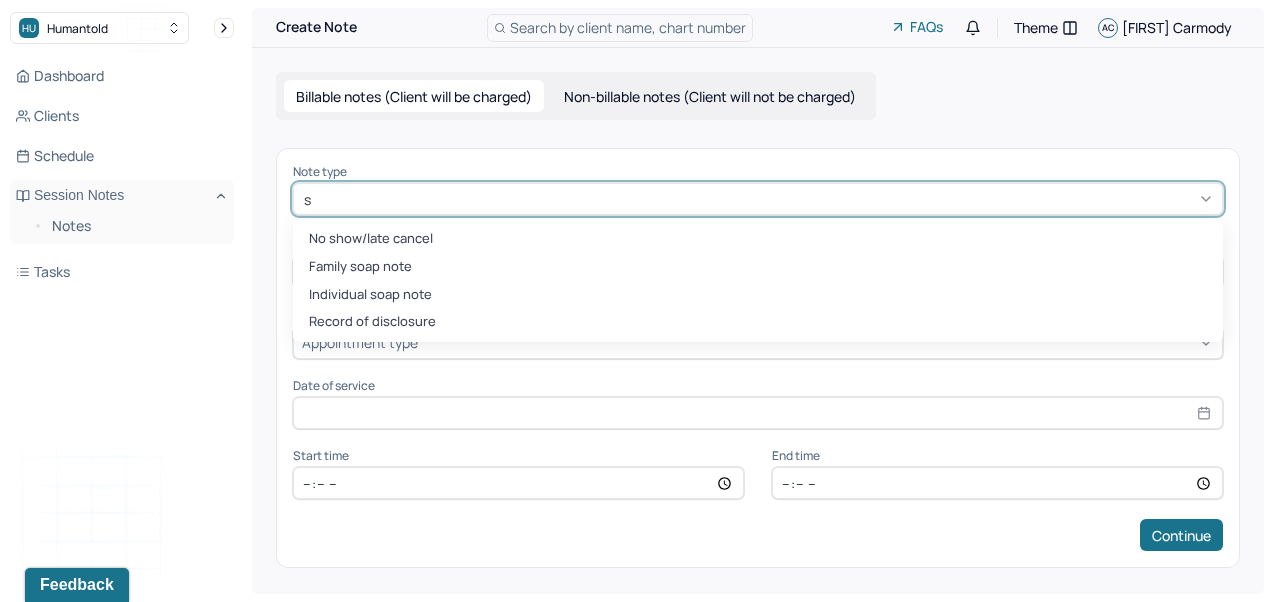 type 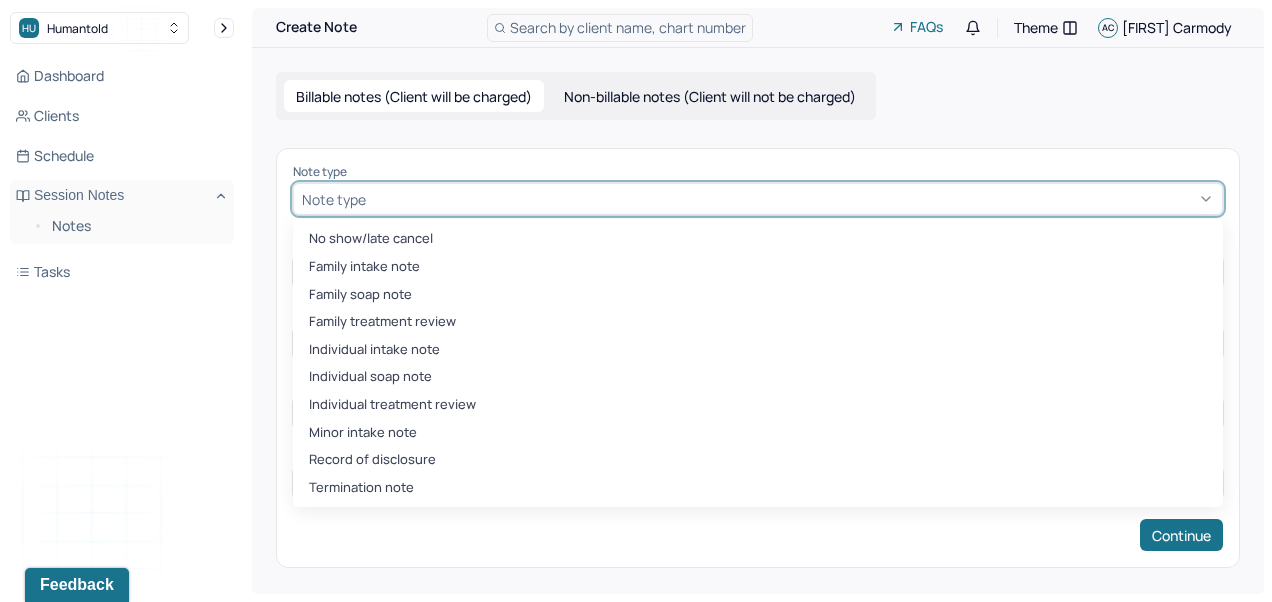 click on "Termination note" at bounding box center (758, 488) 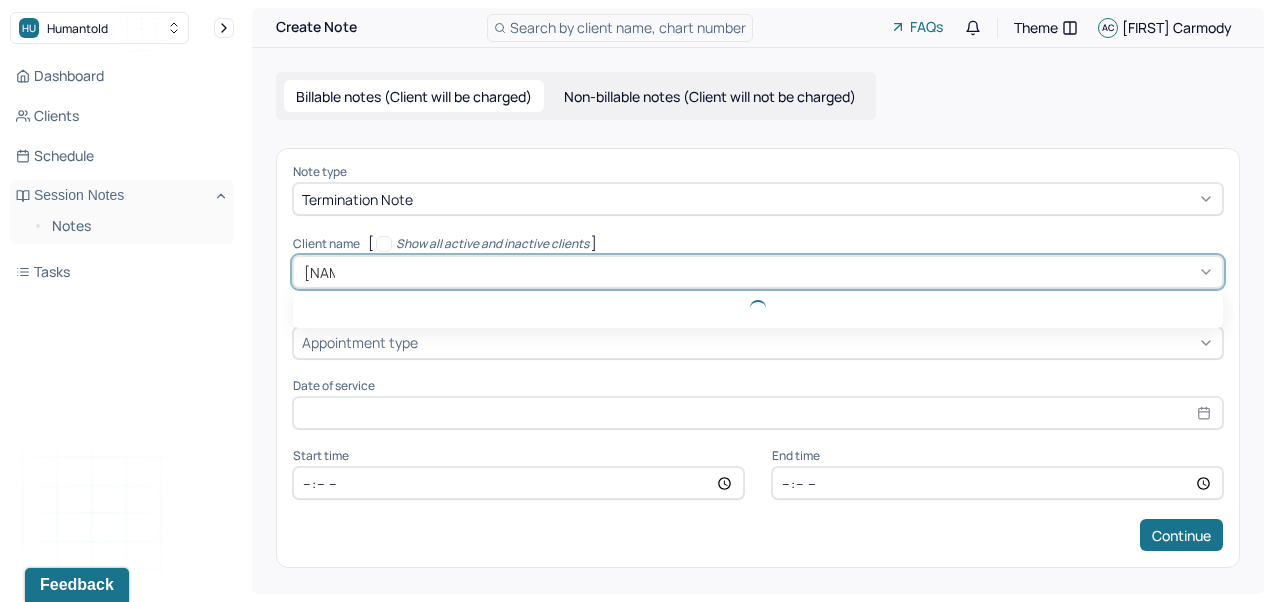 type on "[NAME]" 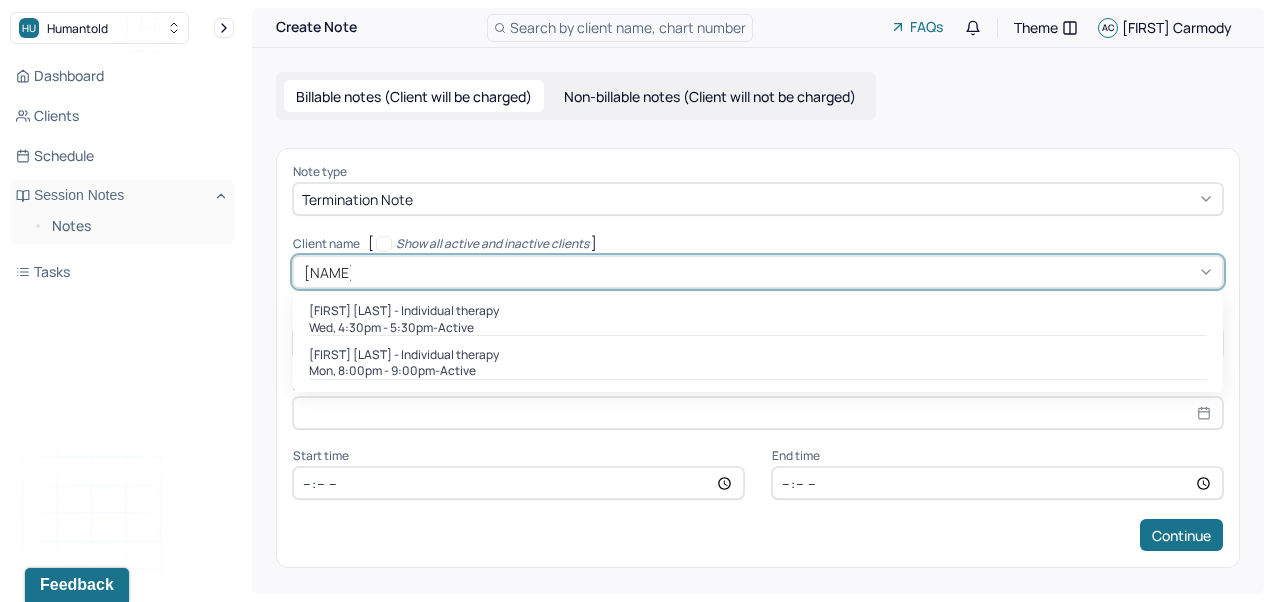 click on "[DAY], [TIME] - [TIME]  -  active" at bounding box center (758, 371) 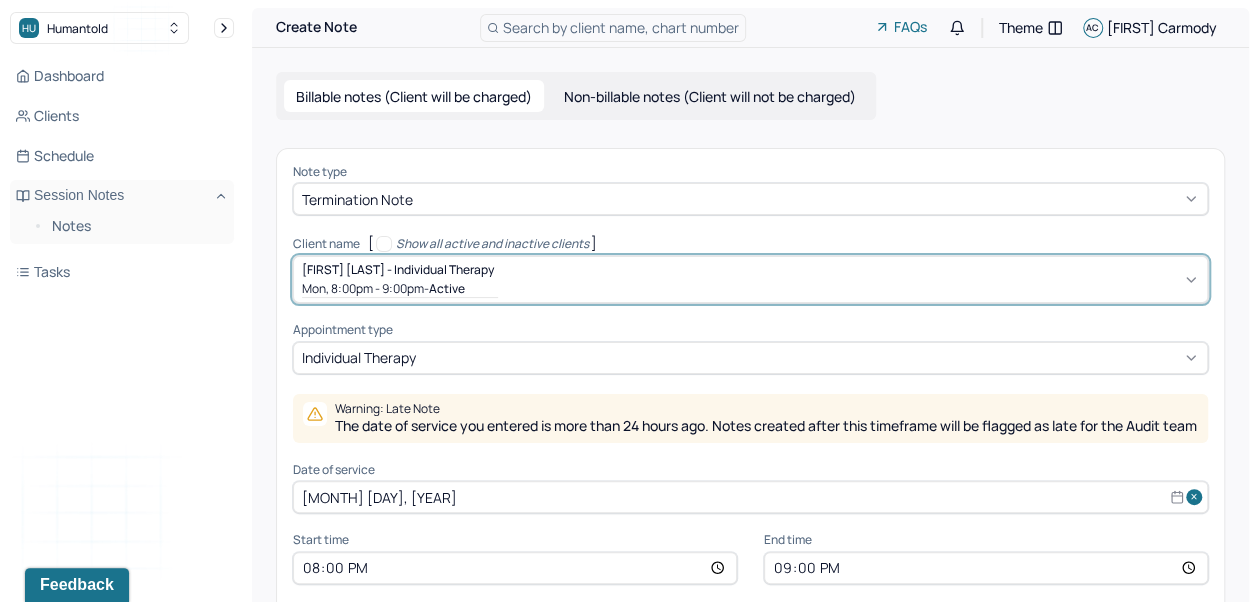 scroll, scrollTop: 96, scrollLeft: 0, axis: vertical 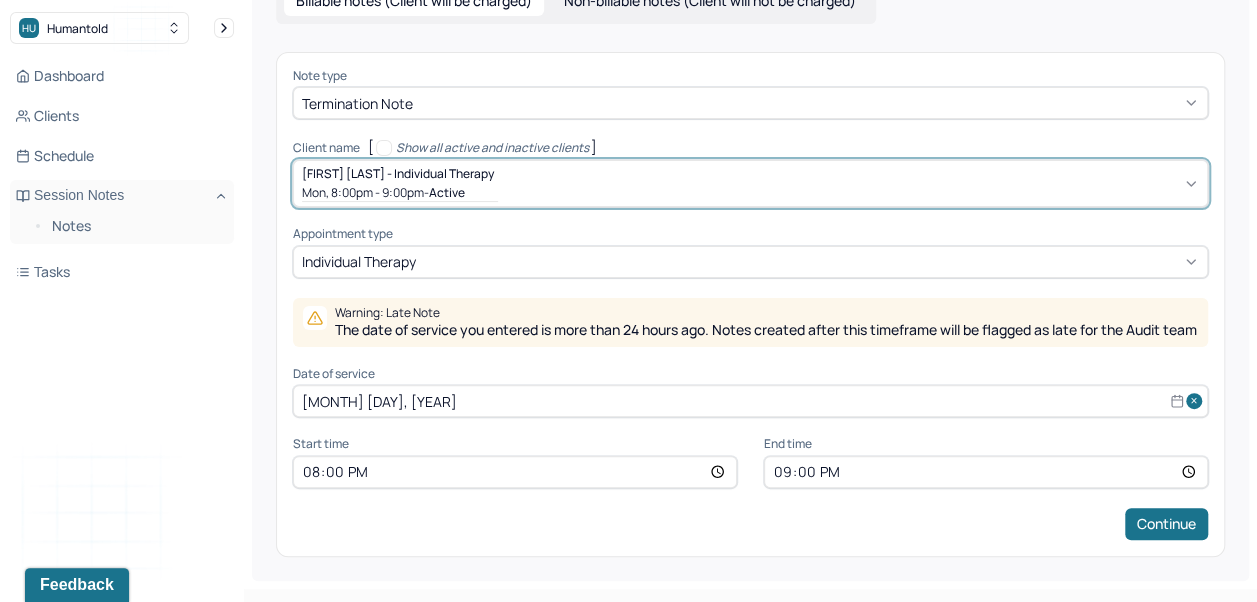 click on "[MONTH] [DAY], [YEAR]" at bounding box center [750, 401] 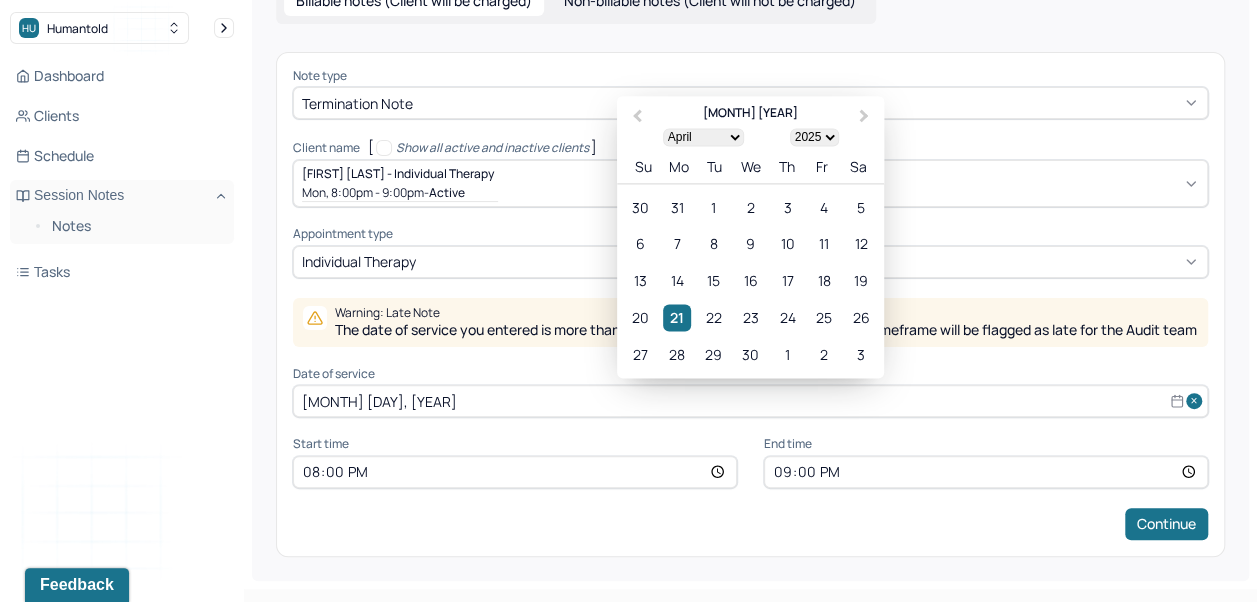 click on "Next Month" at bounding box center [864, 116] 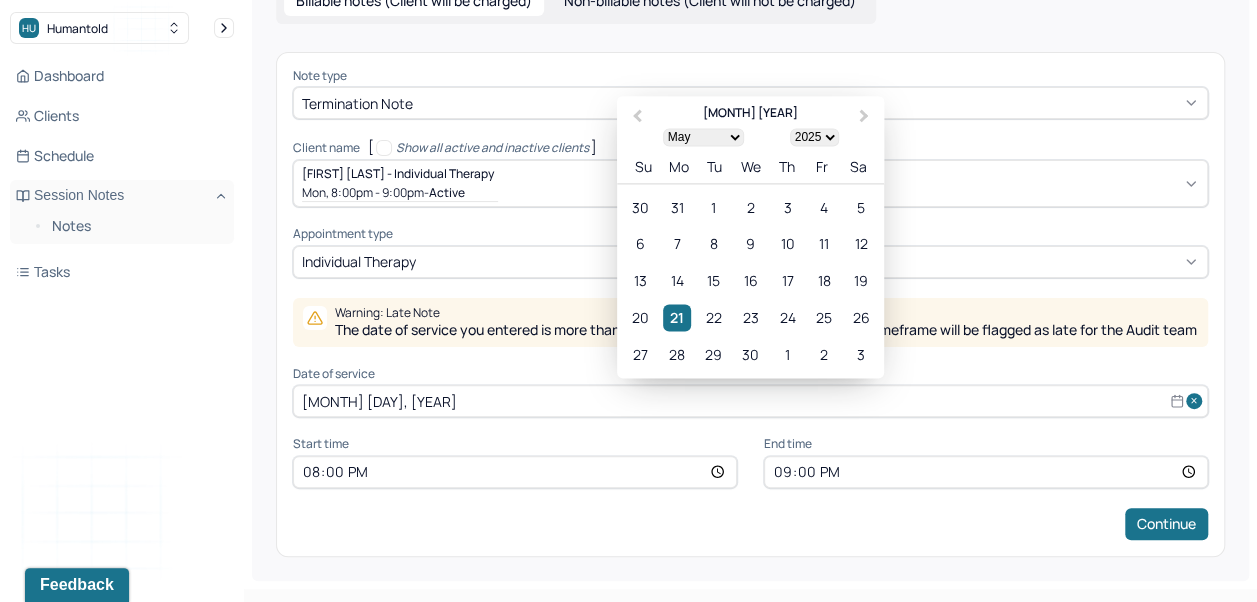 click on "Next Month" at bounding box center (866, 117) 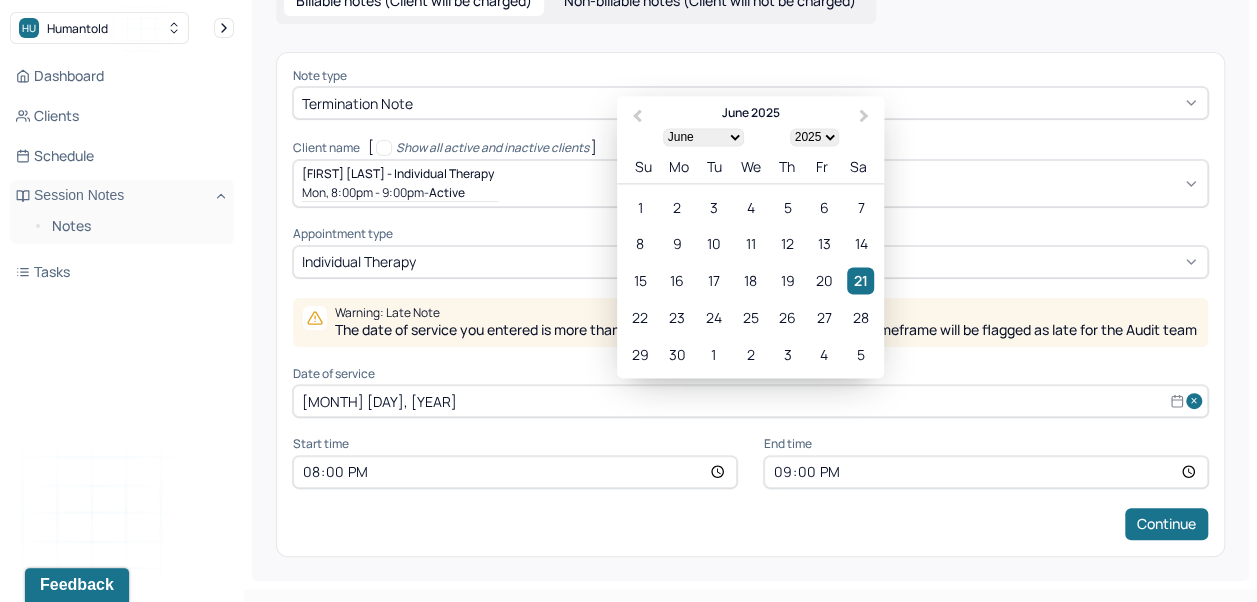 click on "Next Month" at bounding box center [864, 116] 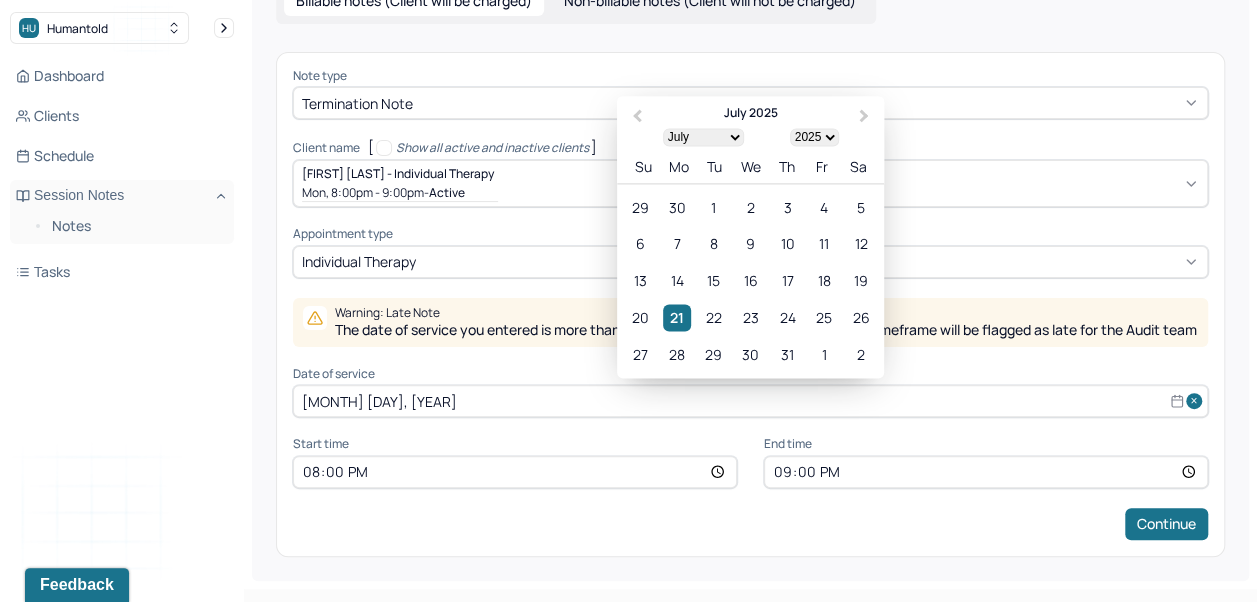 click on "Next Month" at bounding box center [866, 117] 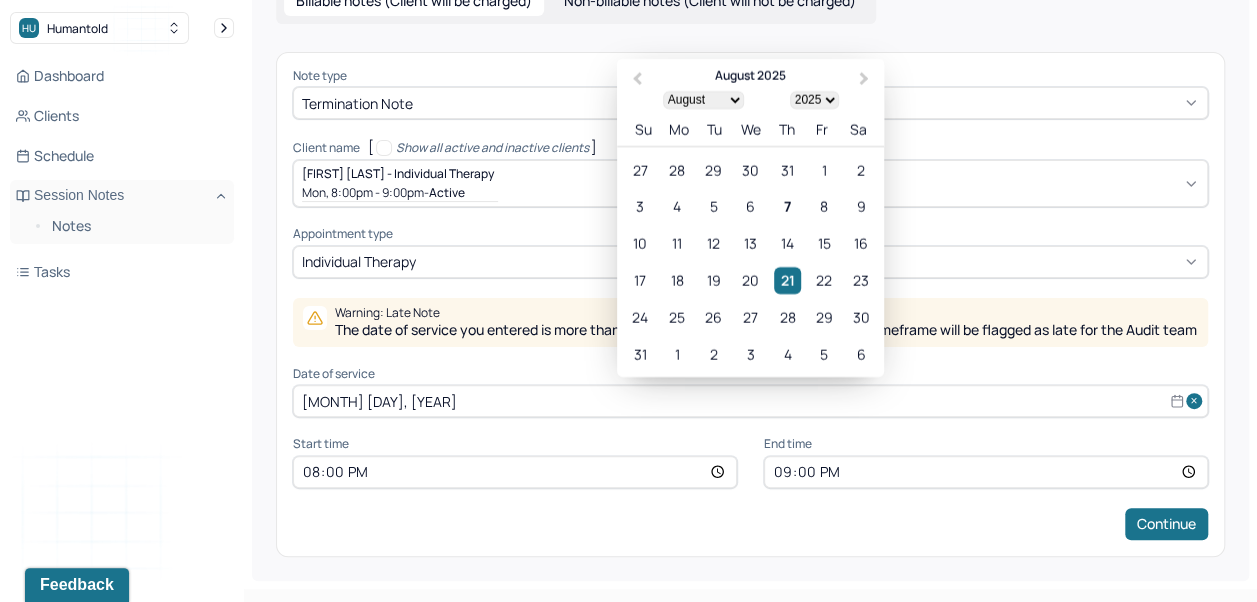 click on "7" at bounding box center (787, 207) 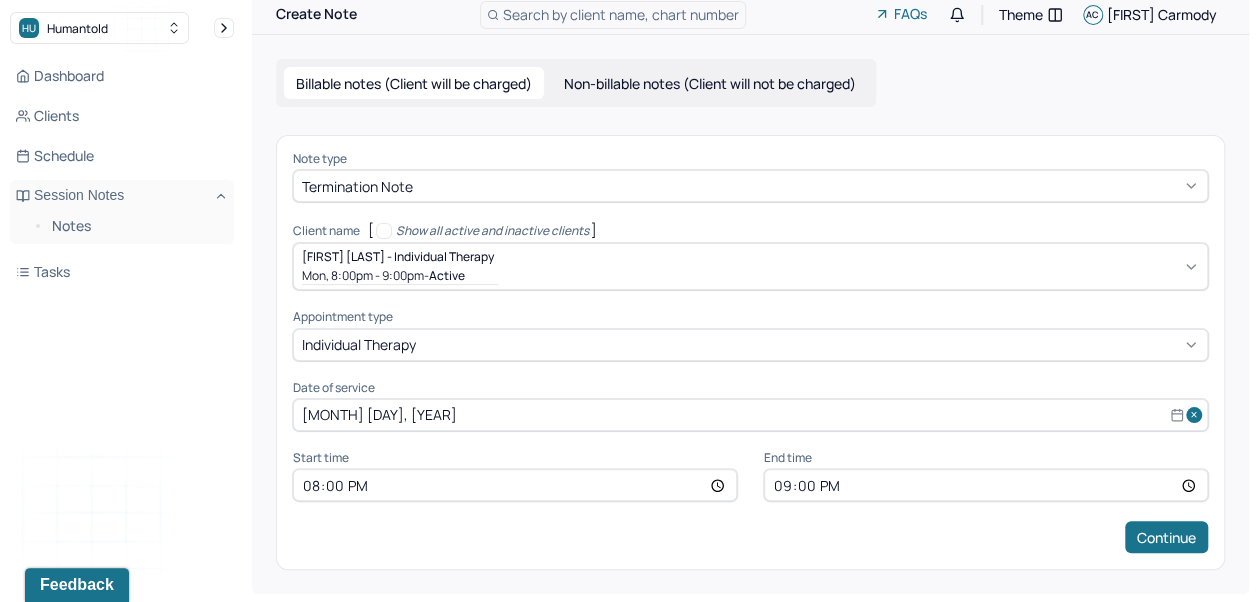 scroll, scrollTop: 10, scrollLeft: 0, axis: vertical 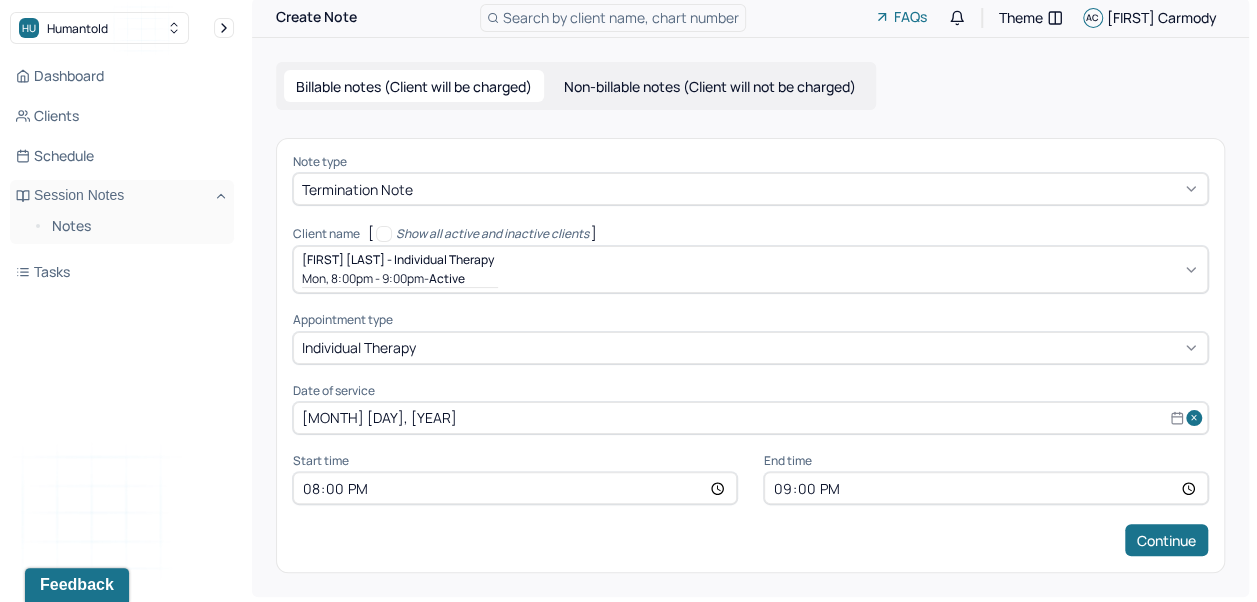 click on "20:00" at bounding box center (515, 488) 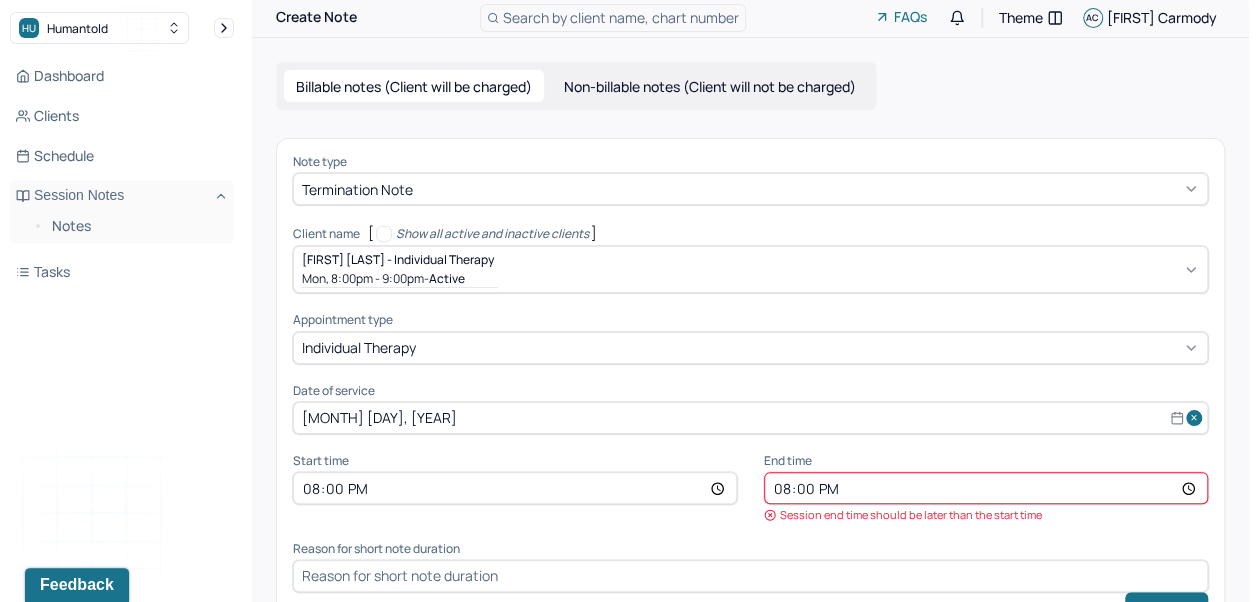 type on "20:05" 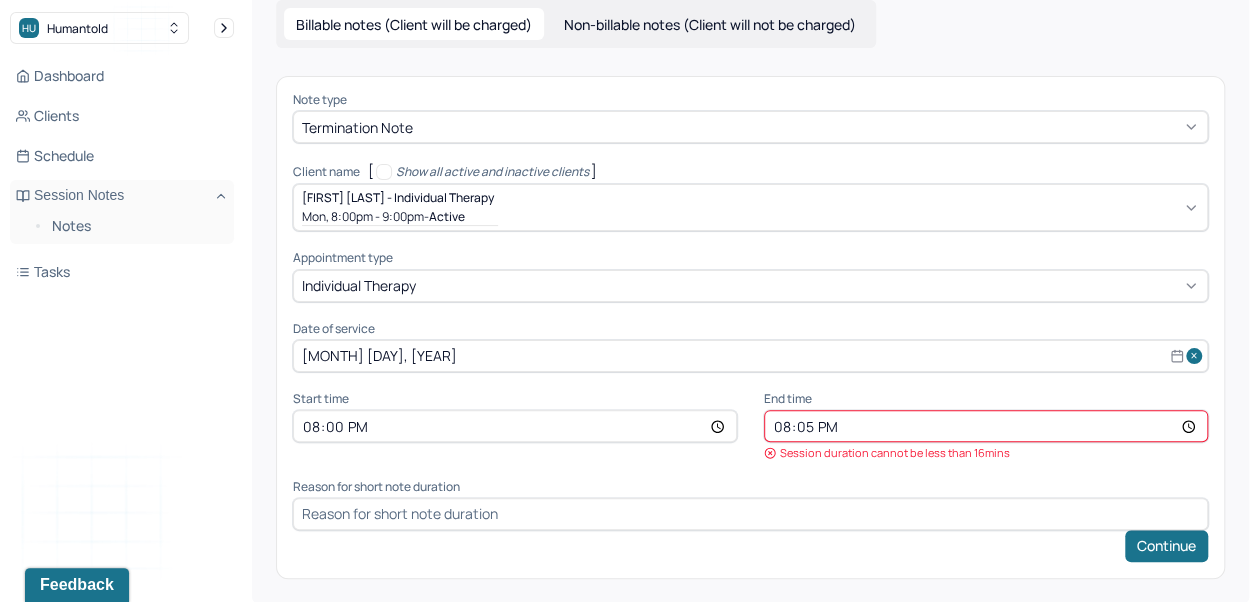 scroll, scrollTop: 77, scrollLeft: 0, axis: vertical 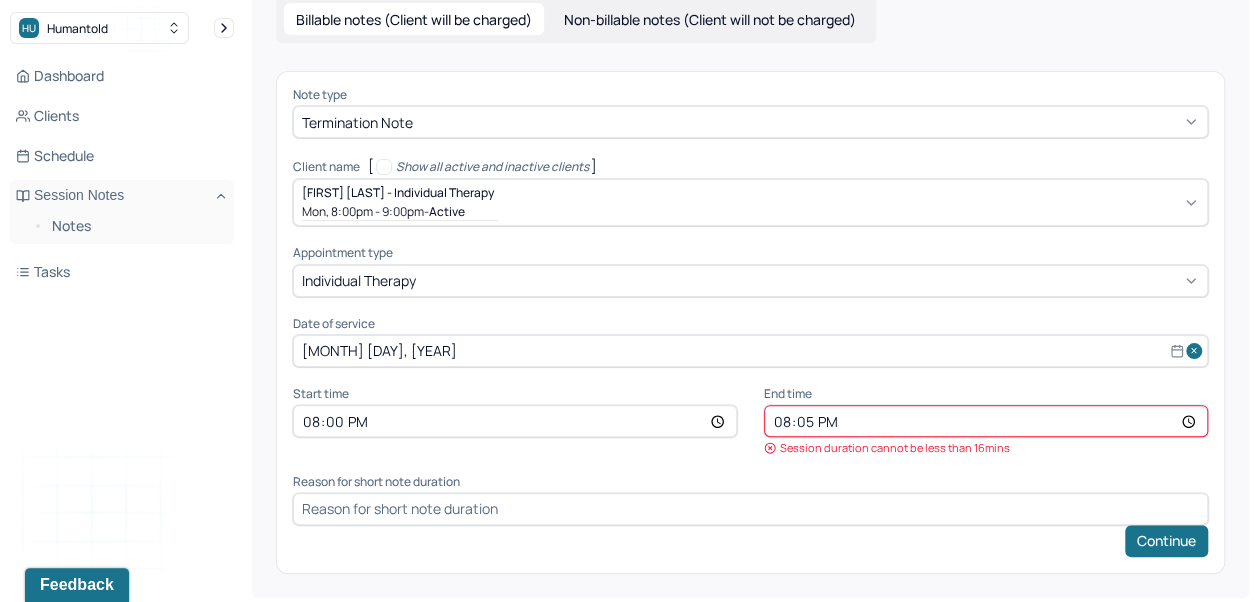 click at bounding box center [750, 509] 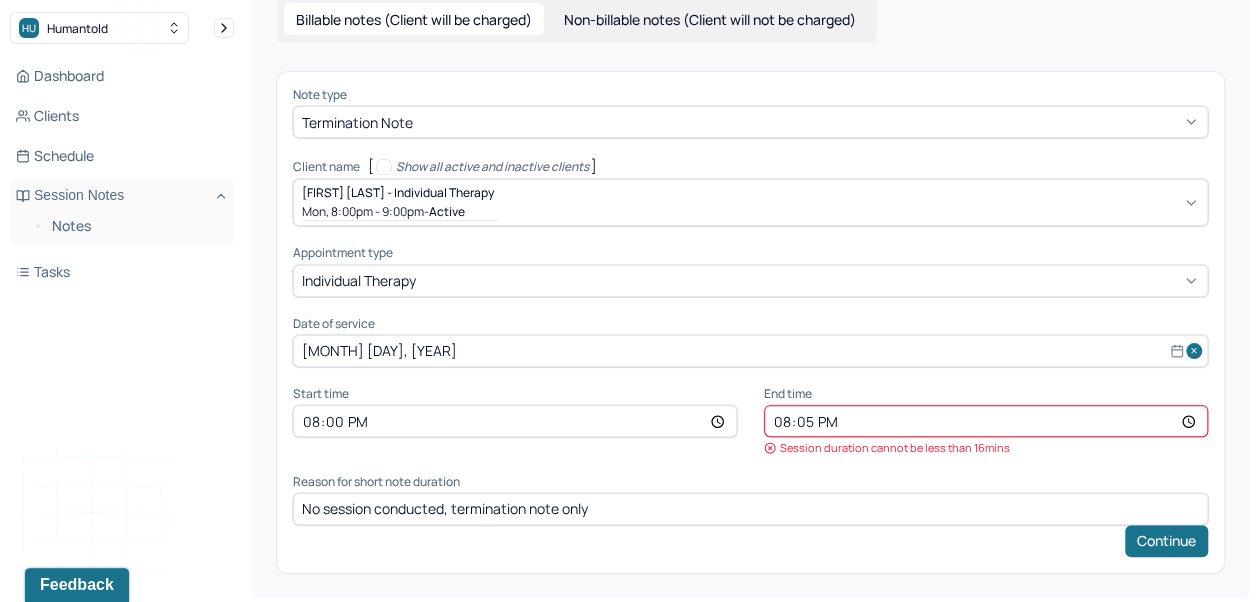 type on "No session conducted, termination note only" 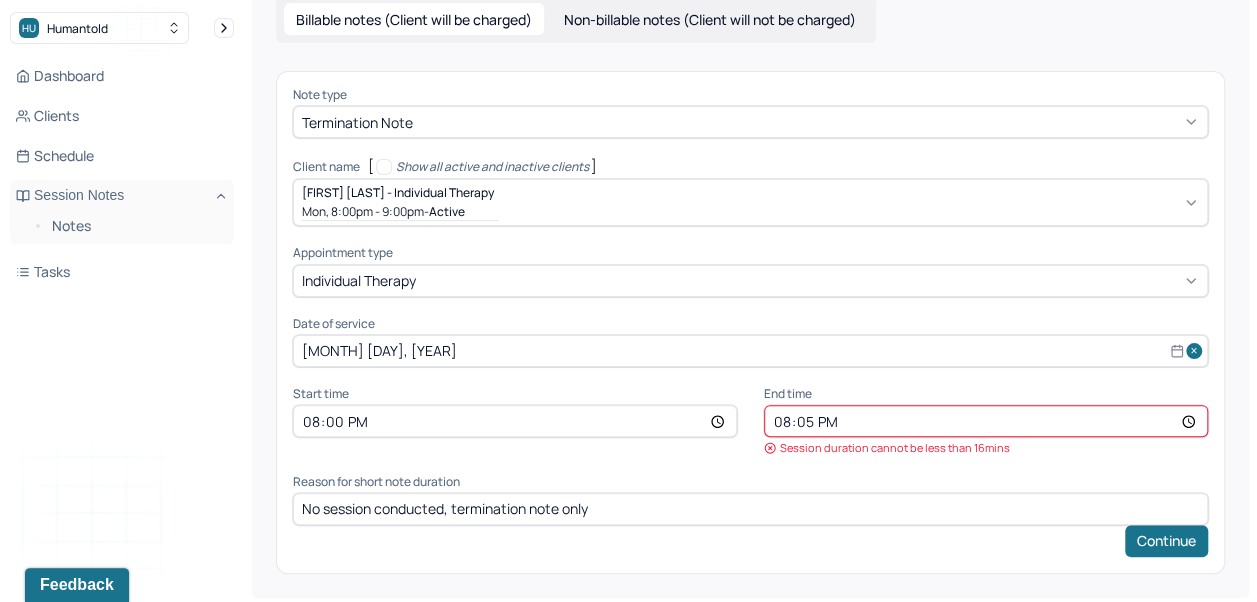 click on "20:05" at bounding box center [986, 421] 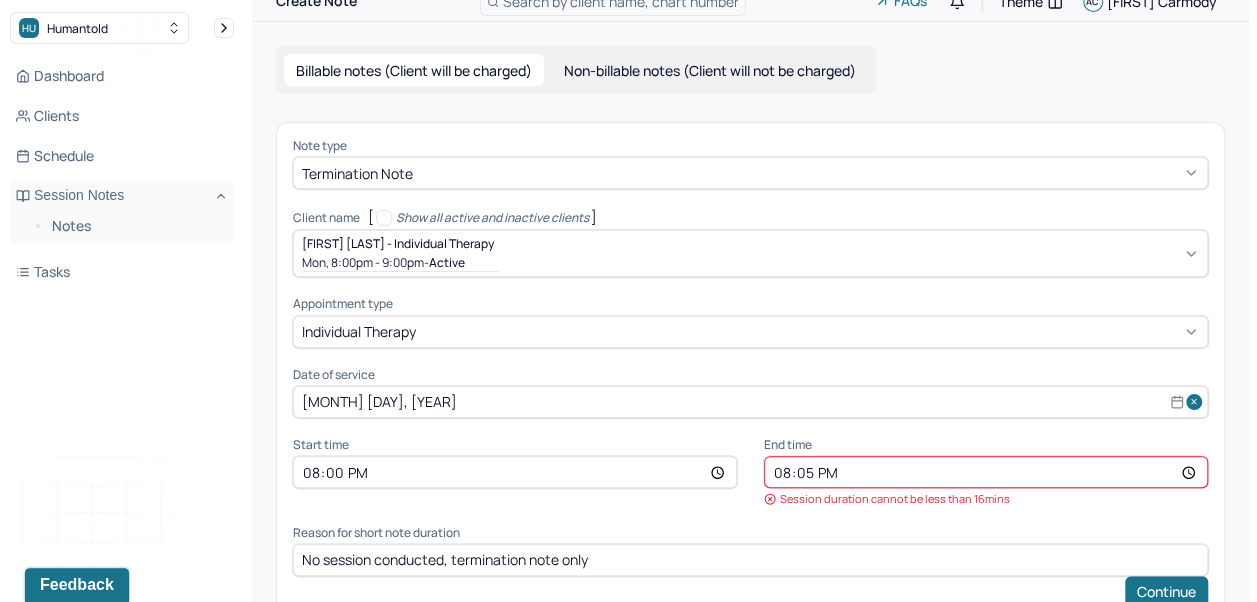 scroll, scrollTop: 77, scrollLeft: 0, axis: vertical 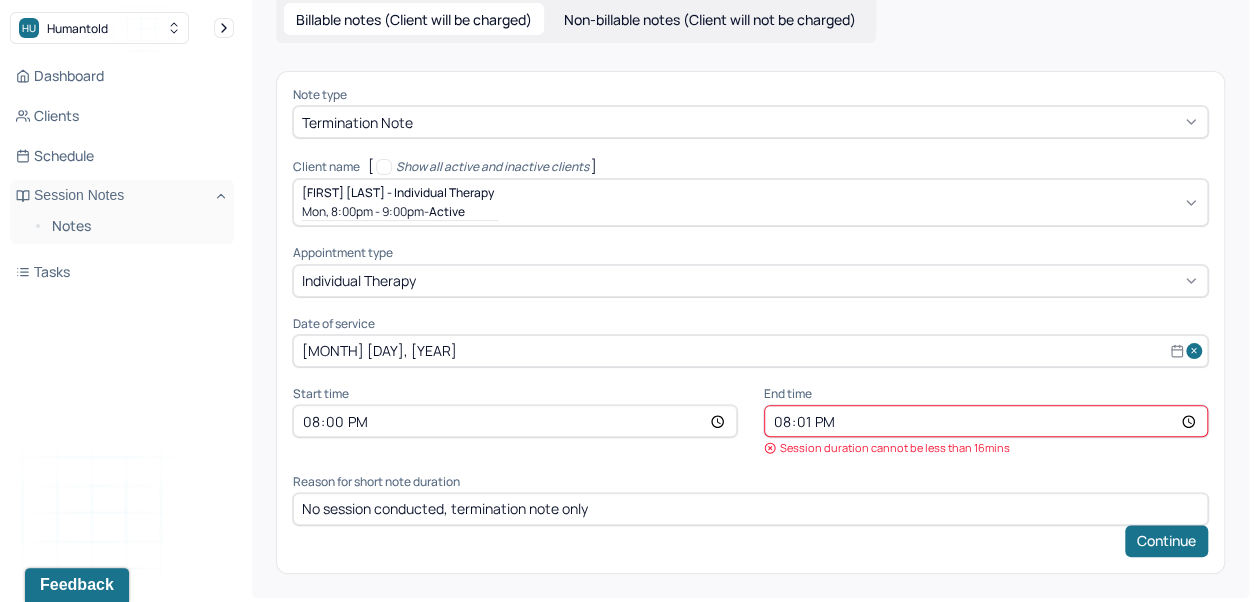type on "20:16" 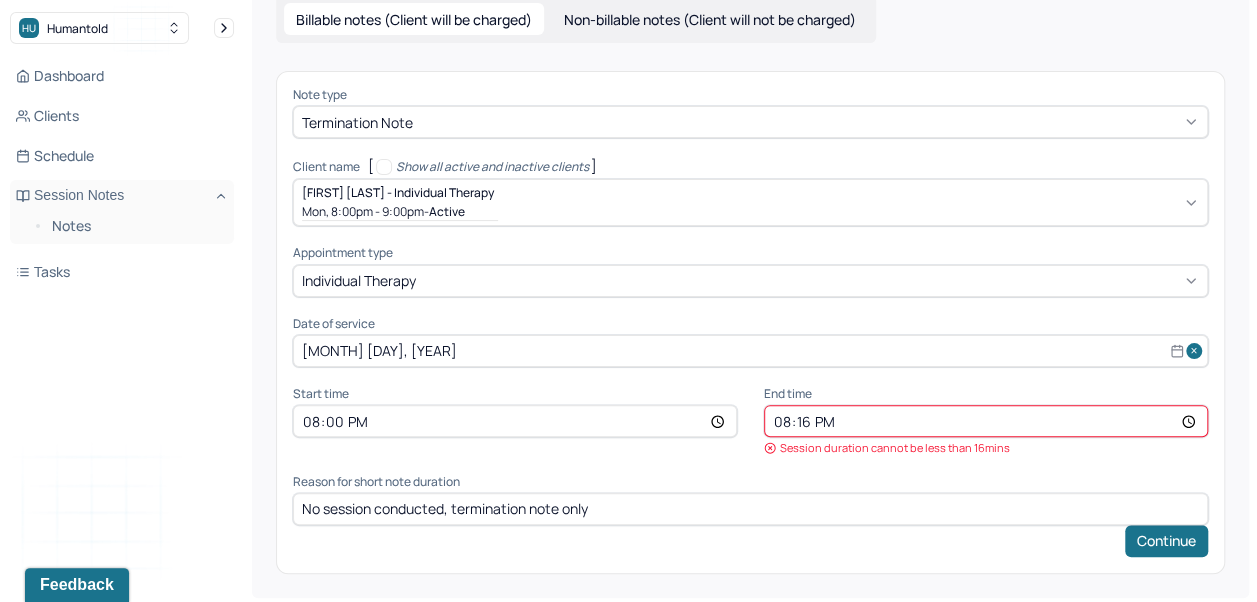 scroll, scrollTop: 60, scrollLeft: 0, axis: vertical 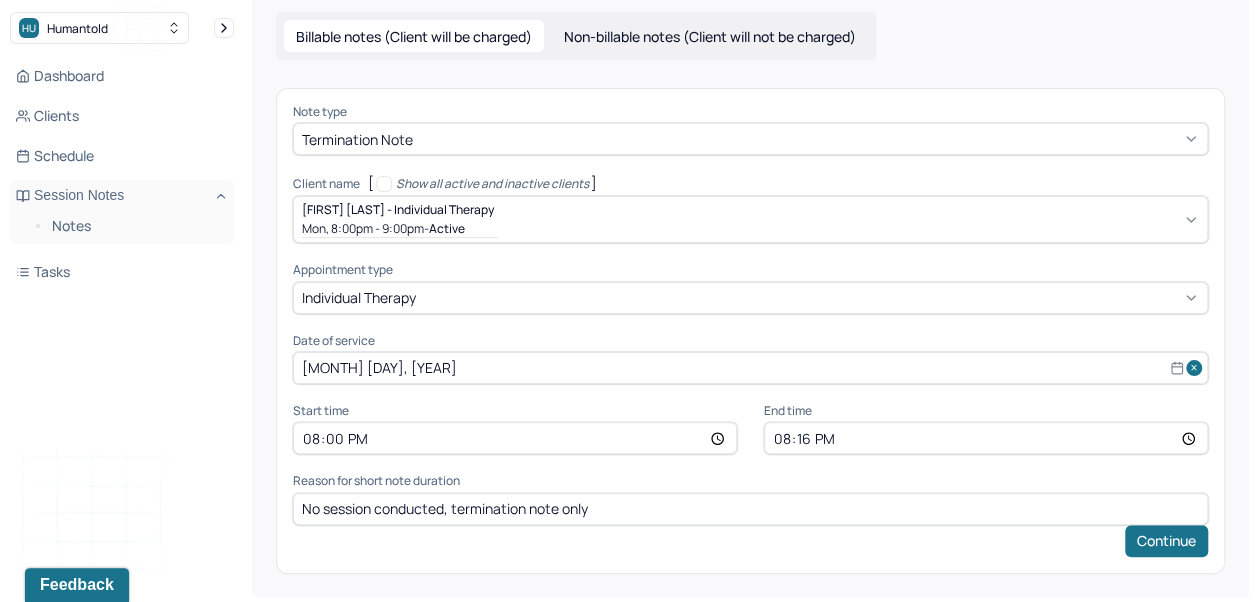 click on "Continue" at bounding box center (1166, 541) 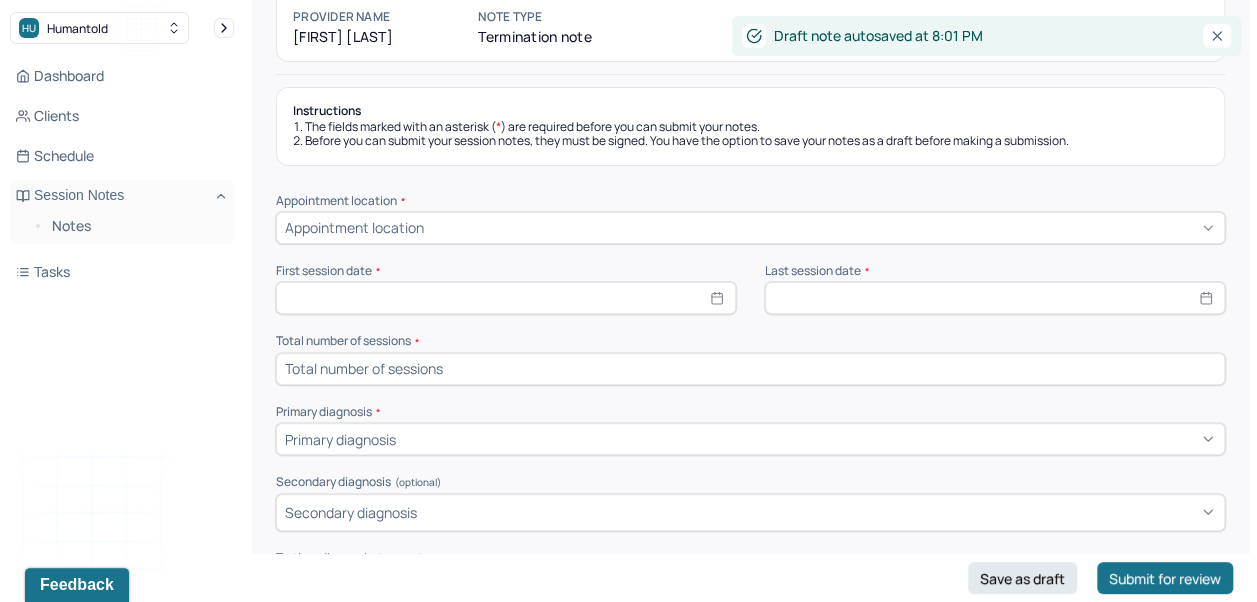 scroll, scrollTop: 134, scrollLeft: 0, axis: vertical 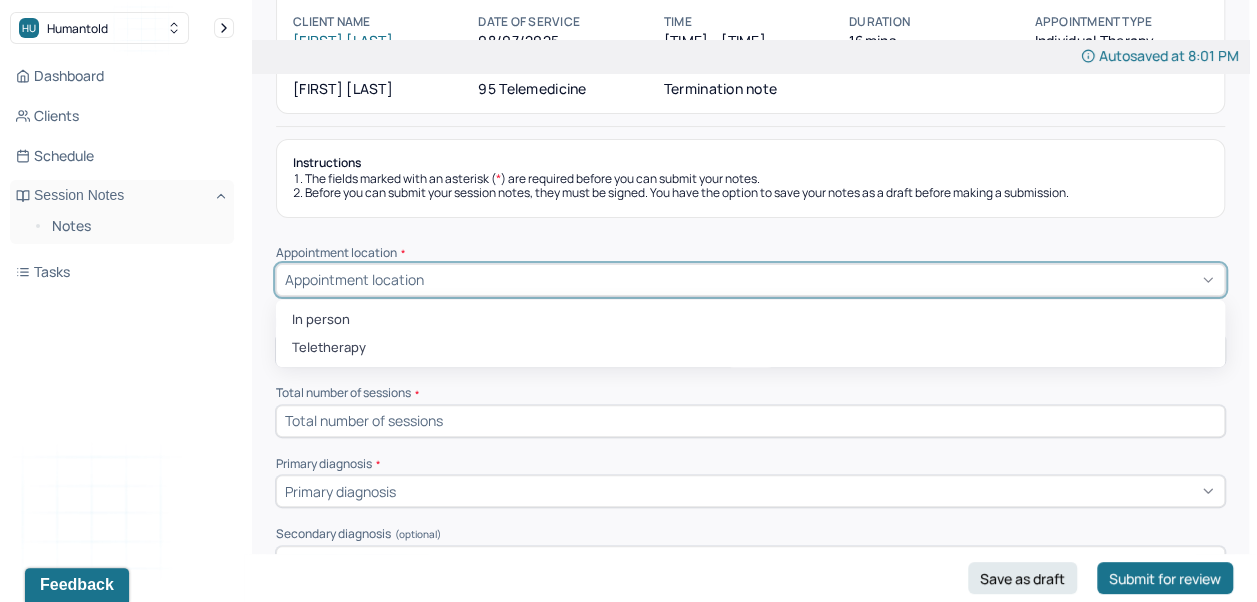click on "Teletherapy" at bounding box center [750, 348] 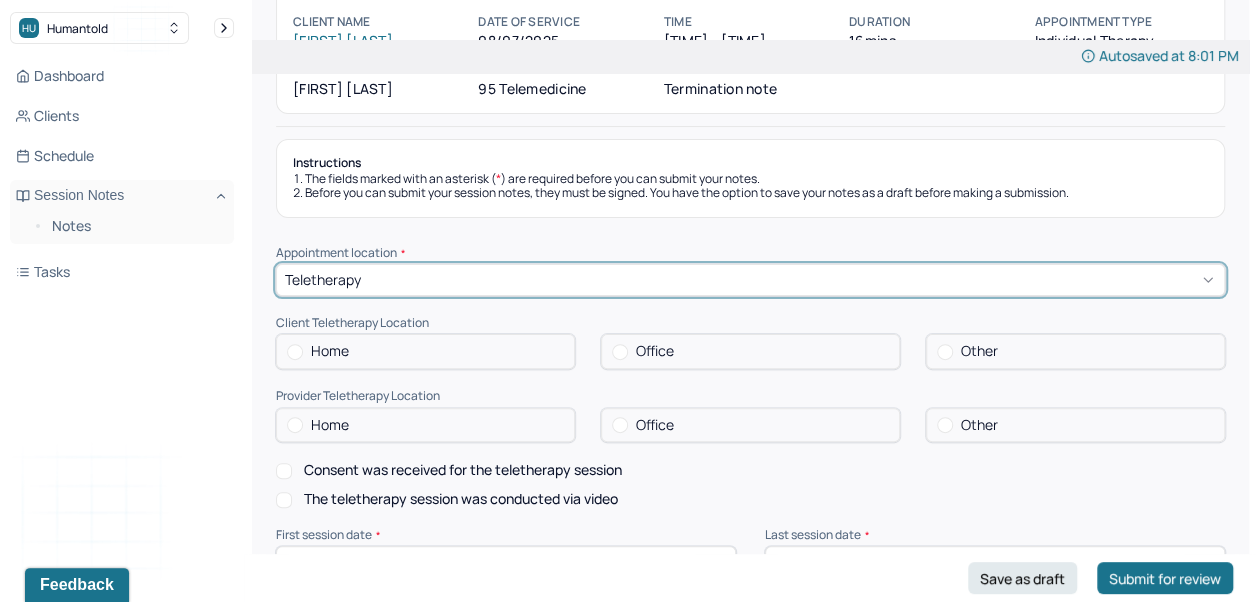 click on "Home" at bounding box center [425, 351] 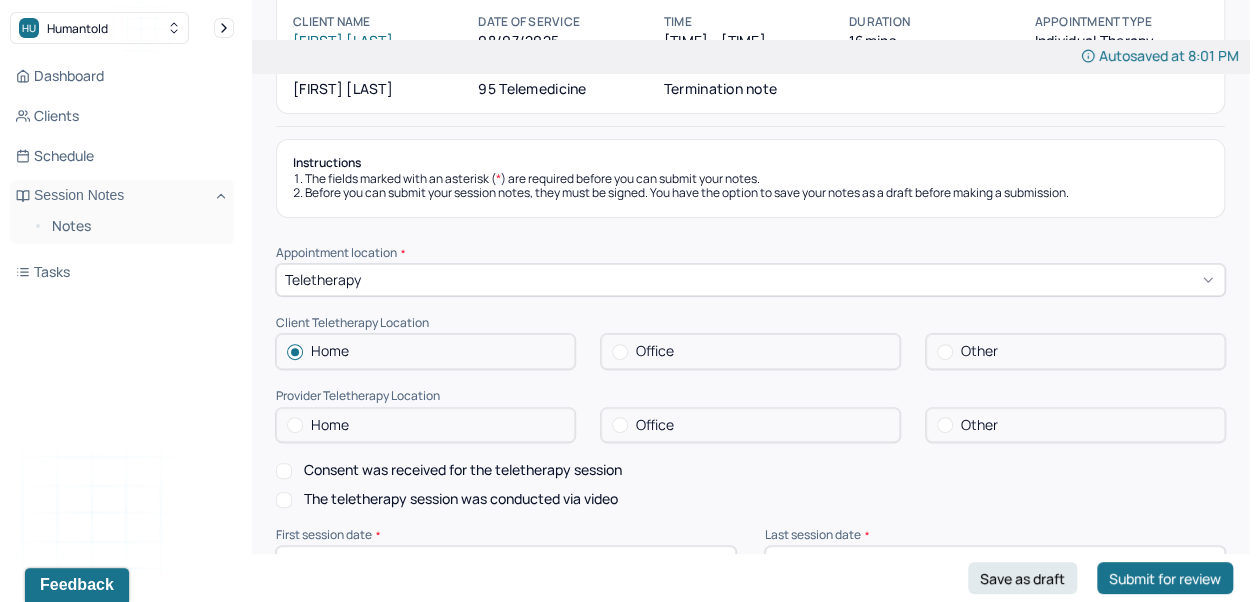 click on "Home" at bounding box center (425, 425) 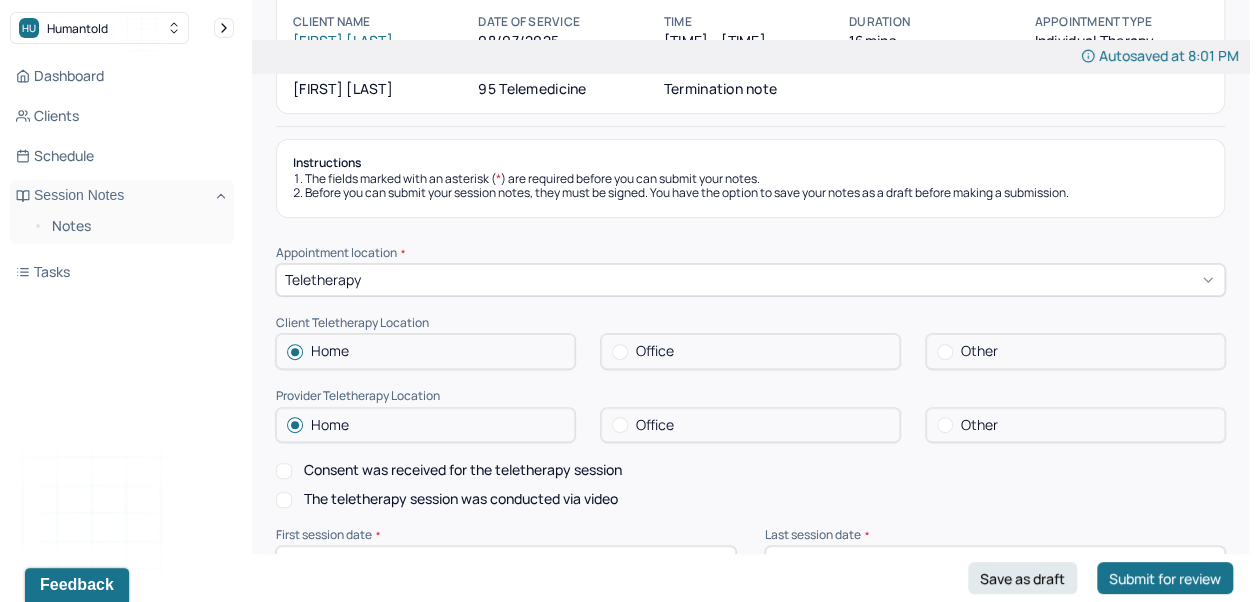 click on "Consent was received for the teletherapy session" at bounding box center (463, 470) 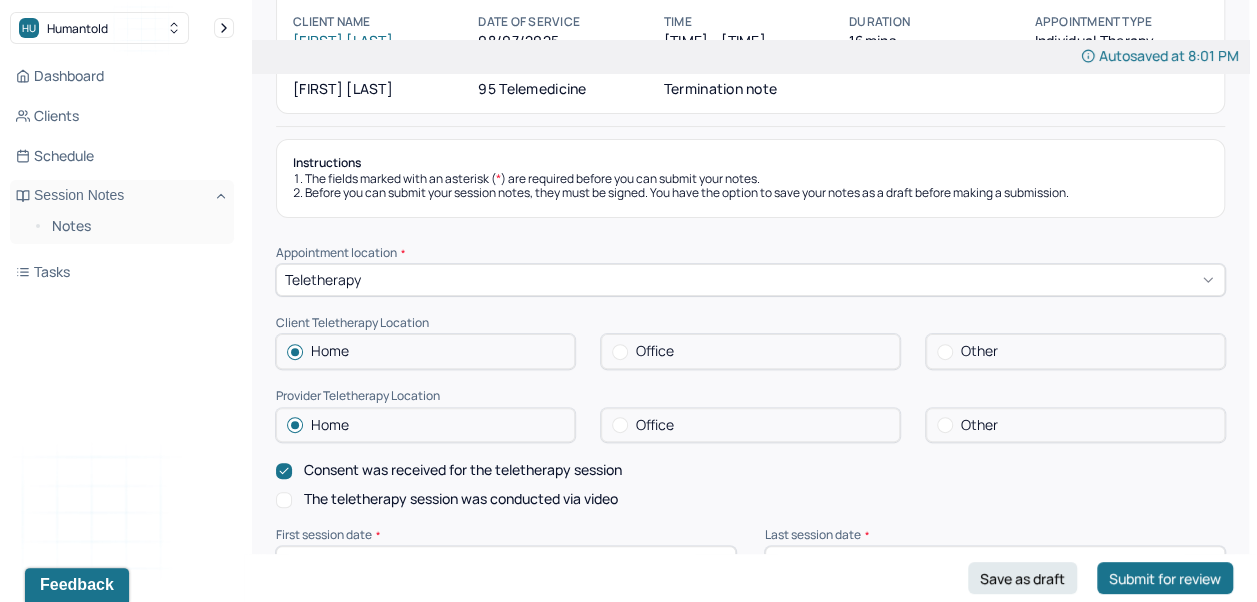 click on "The teletherapy session was conducted via video" at bounding box center [461, 499] 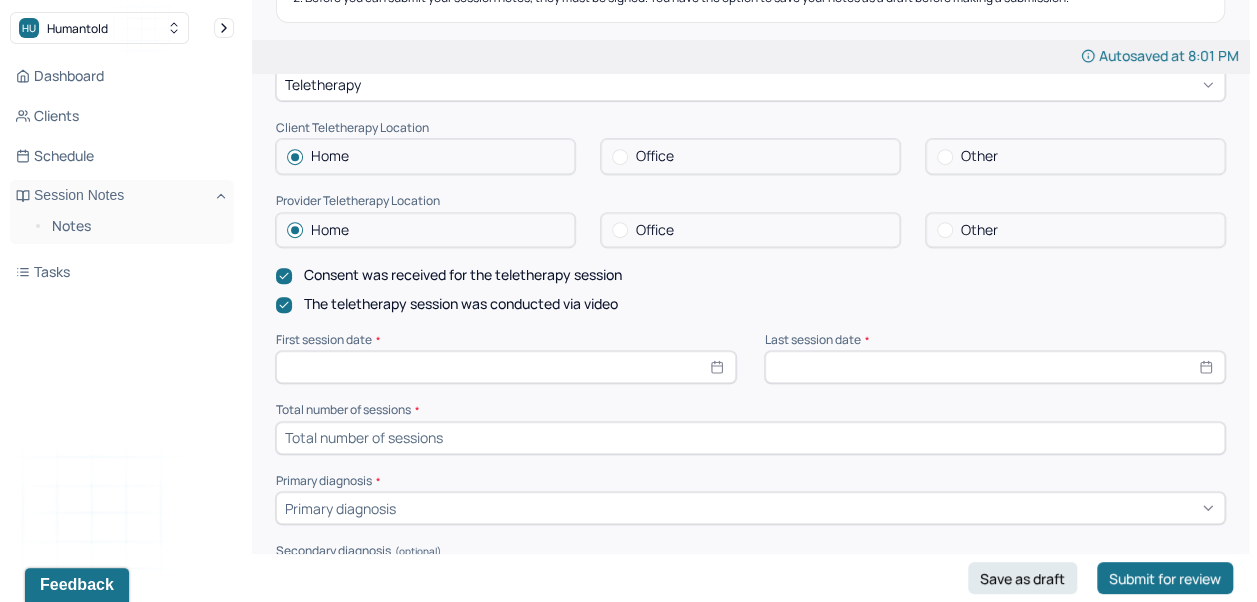 scroll, scrollTop: 374, scrollLeft: 0, axis: vertical 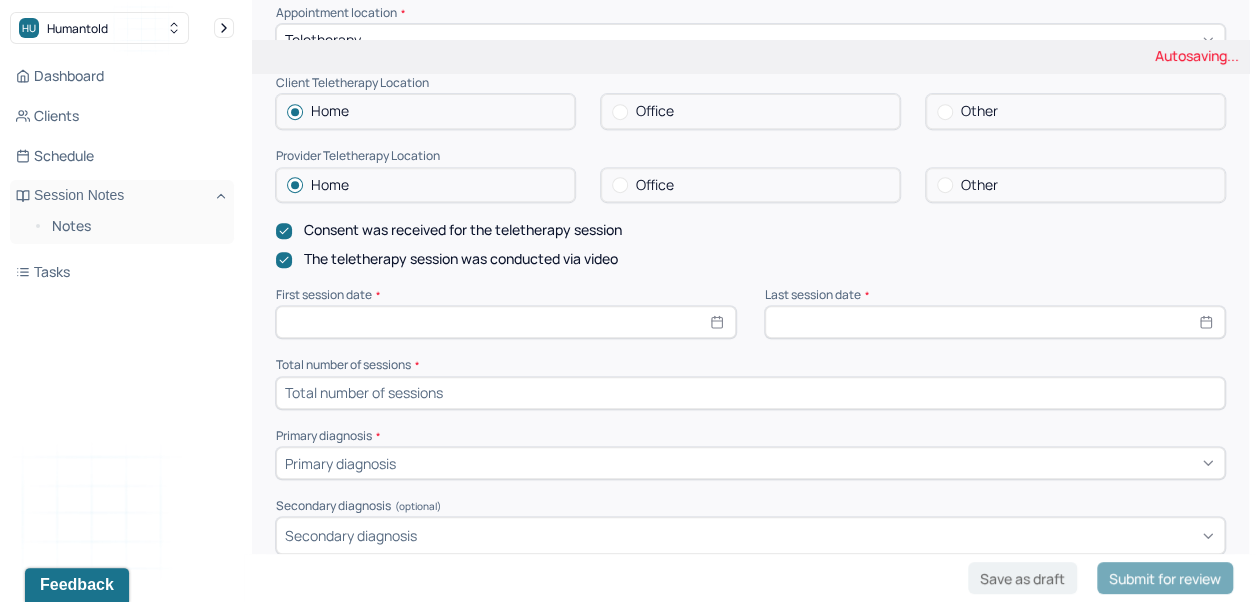 click at bounding box center (506, 322) 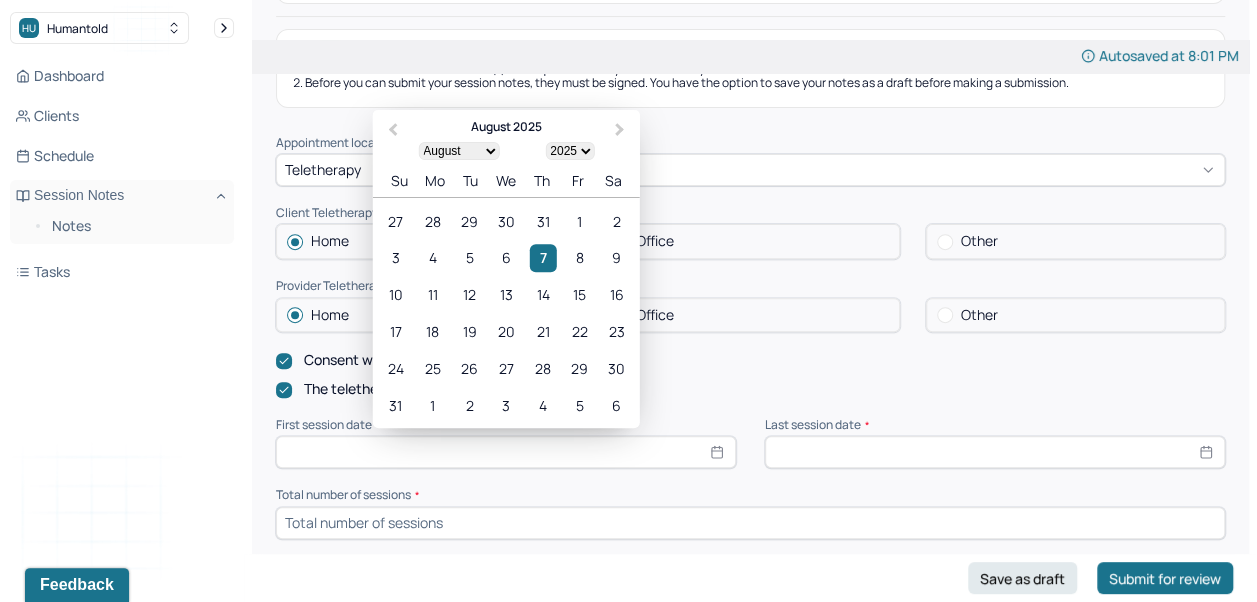 scroll, scrollTop: 243, scrollLeft: 0, axis: vertical 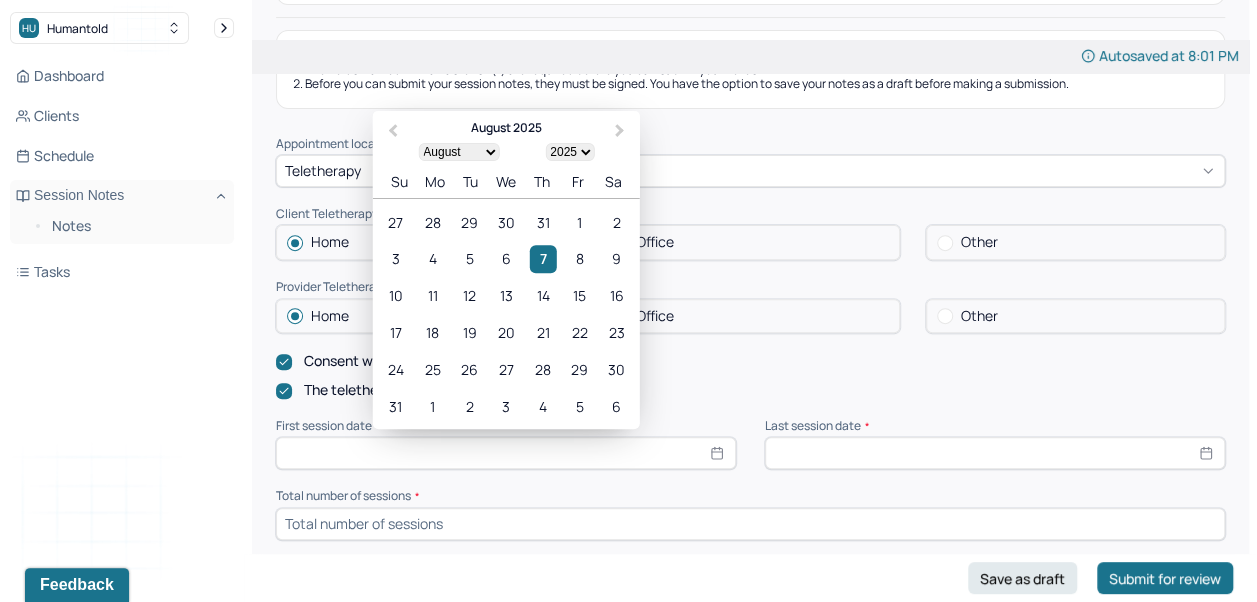 click on "Previous Month" at bounding box center [391, 132] 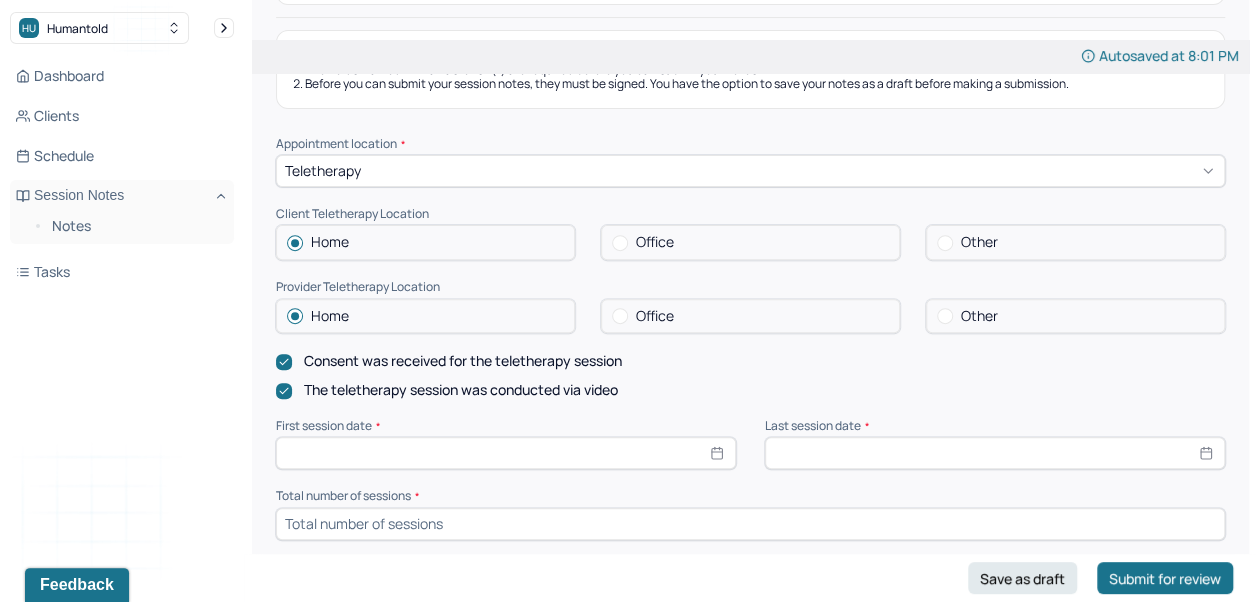 click on "Instructions The fields marked with an asterisk ( * ) are required before you can submit your notes. Before you can submit your session notes, they must be signed. You have the option to save your notes as a draft before making a submission. Appointment location * Teletherapy Client Teletherapy Location Home Office Other Provider Teletherapy Location Home Office Other Consent was received for the teletherapy session The teletherapy session was conducted via video First session date * Last session date * Total number of sessions * Primary diagnosis * Primary diagnosis Secondary diagnosis (optional) Secondary diagnosis Tertiary diagnosis (optional) Tertiary diagnosis Presenting problems * Planned treatment and goals * Course of treatment * Patient final condition * Prognosis * Reason for termination * Discharge plan and follow-up * Date created * Sign note here Provider's Initials * Save as draft Submit for review" at bounding box center (750, 857) 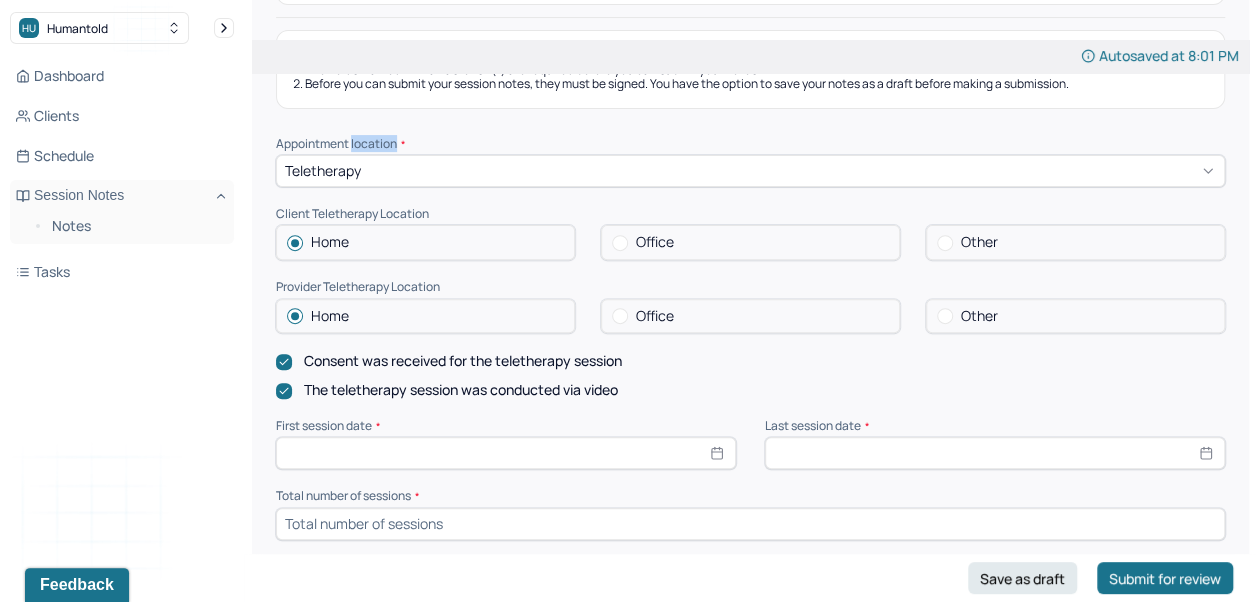 click on "Instructions The fields marked with an asterisk ( * ) are required before you can submit your notes. Before you can submit your session notes, they must be signed. You have the option to save your notes as a draft before making a submission. Appointment location * Teletherapy Client Teletherapy Location Home Office Other Provider Teletherapy Location Home Office Other Consent was received for the teletherapy session The teletherapy session was conducted via video First session date * Last session date * Total number of sessions * Primary diagnosis * Primary diagnosis Secondary diagnosis (optional) Secondary diagnosis Tertiary diagnosis (optional) Tertiary diagnosis Presenting problems * Planned treatment and goals * Course of treatment * Patient final condition * Prognosis * Reason for termination * Discharge plan and follow-up * Date created * Sign note here Provider's Initials * Save as draft Submit for review" at bounding box center [750, 857] 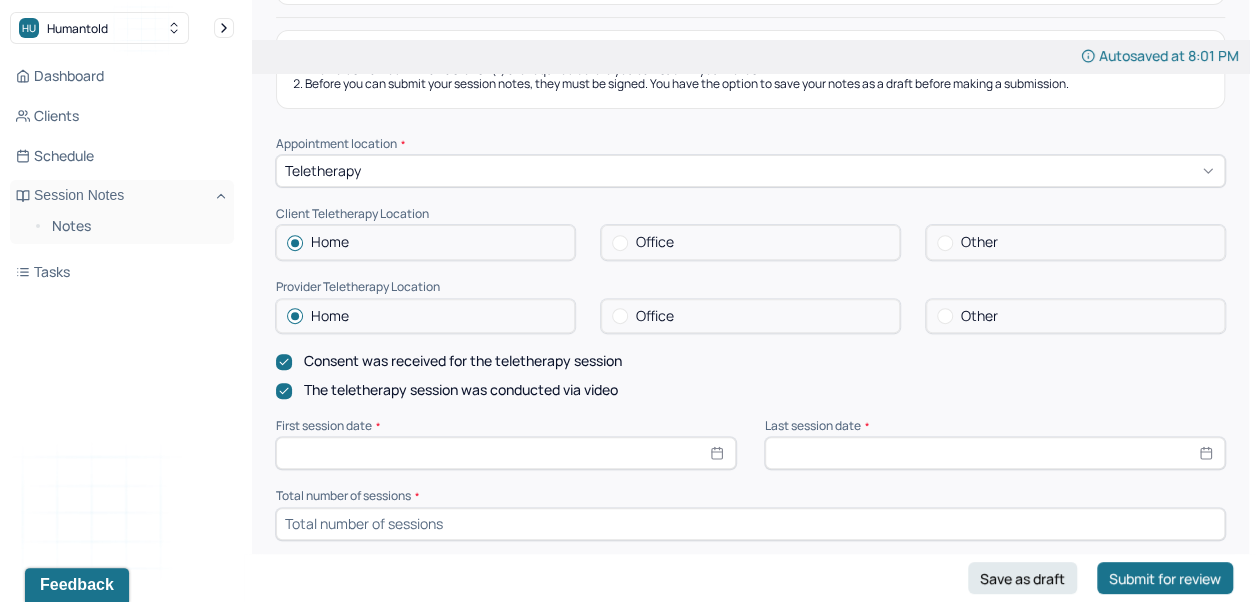click at bounding box center [506, 453] 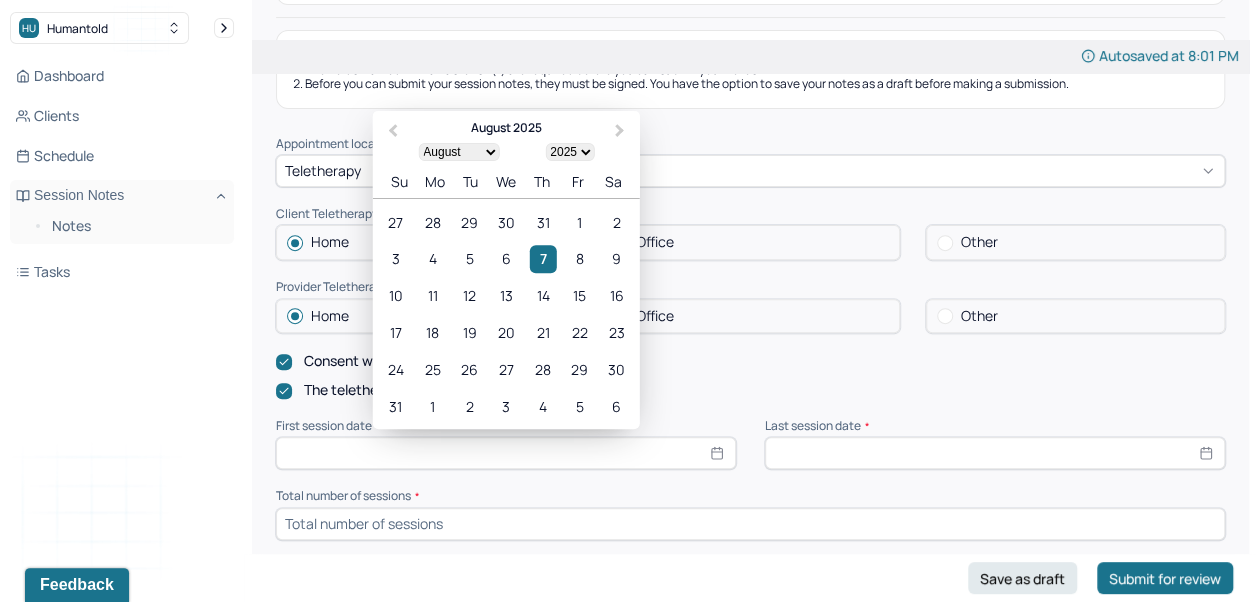 click on "Previous Month" at bounding box center [393, 131] 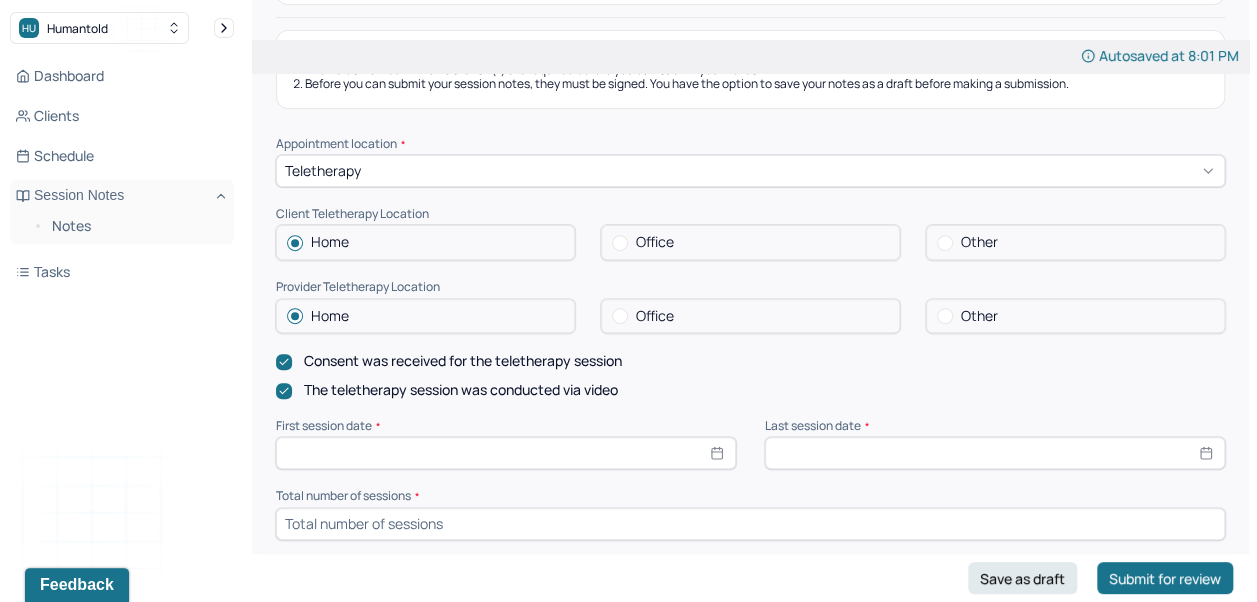 click on "Instructions The fields marked with an asterisk ( * ) are required before you can submit your notes. Before you can submit your session notes, they must be signed. You have the option to save your notes as a draft before making a submission. Appointment location * Teletherapy Client Teletherapy Location Home Office Other Provider Teletherapy Location Home Office Other Consent was received for the teletherapy session The teletherapy session was conducted via video First session date * Last session date * Total number of sessions * Primary diagnosis * Primary diagnosis Secondary diagnosis (optional) Secondary diagnosis Tertiary diagnosis (optional) Tertiary diagnosis Presenting problems * Planned treatment and goals * Course of treatment * Patient final condition * Prognosis * Reason for termination * Discharge plan and follow-up * Date created * Sign note here Provider's Initials * Save as draft Submit for review" at bounding box center [750, 857] 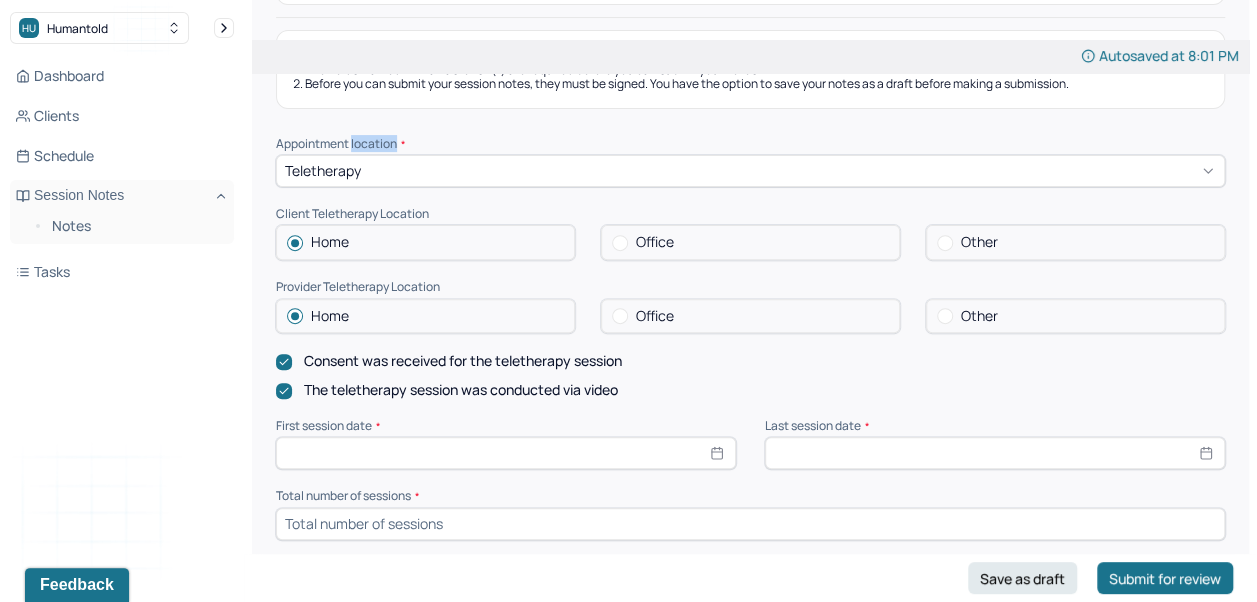 click on "The teletherapy session was conducted via video" at bounding box center [461, 390] 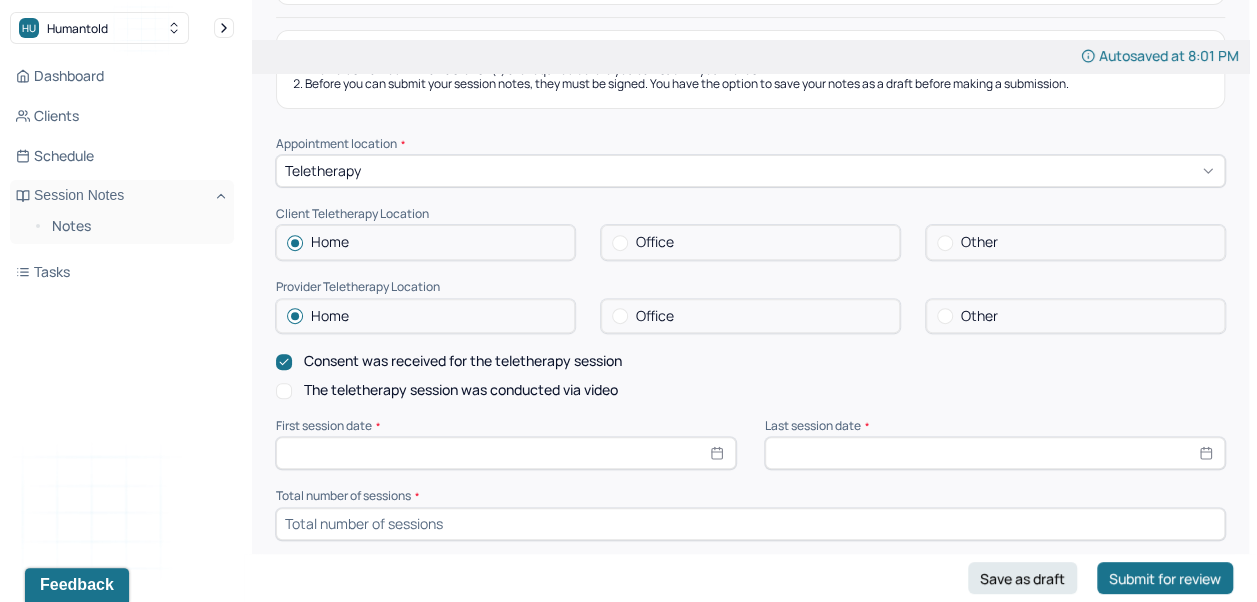 click at bounding box center (506, 453) 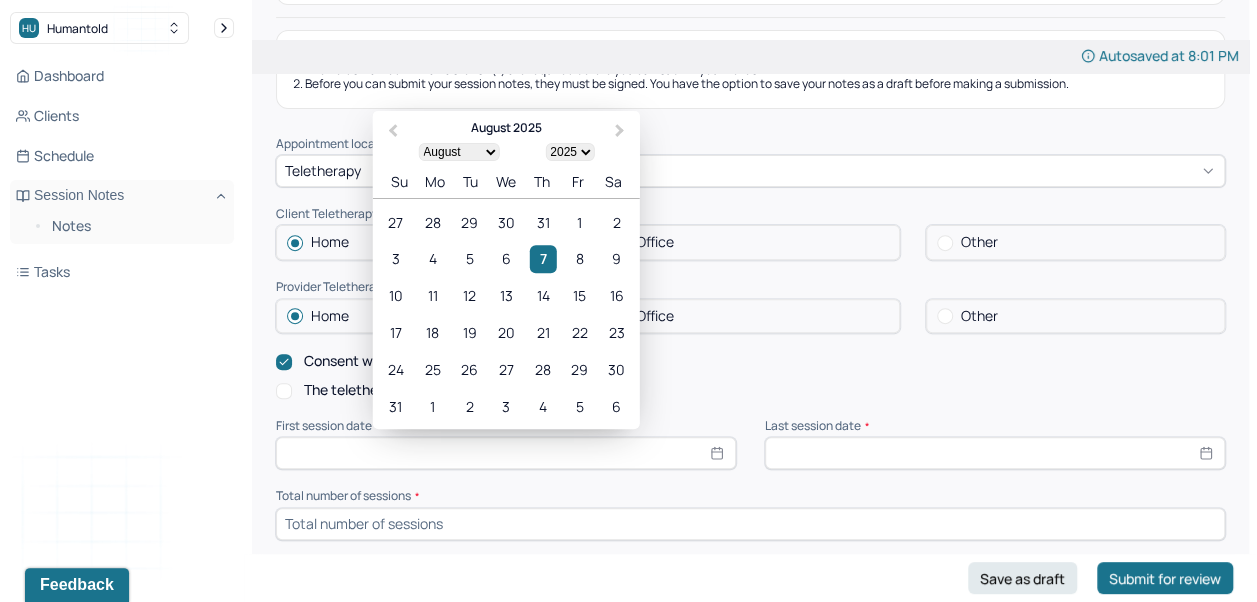 click on "January February March April May June July August September October November December" at bounding box center (458, 152) 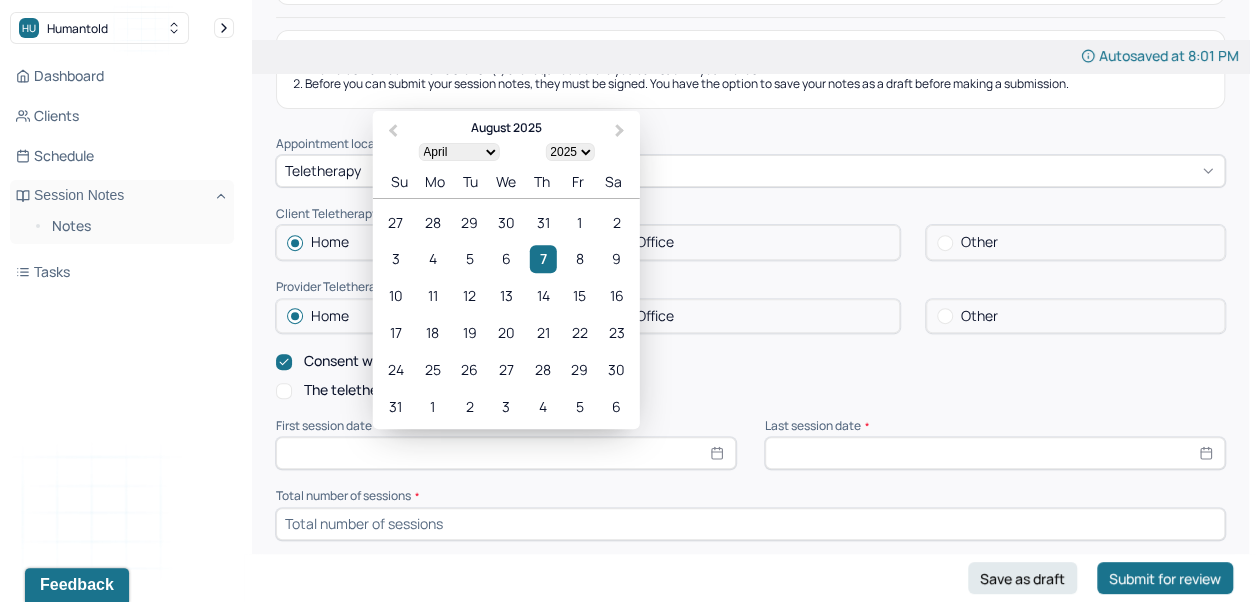 click on "January February March April May June July August September October November December" at bounding box center [458, 152] 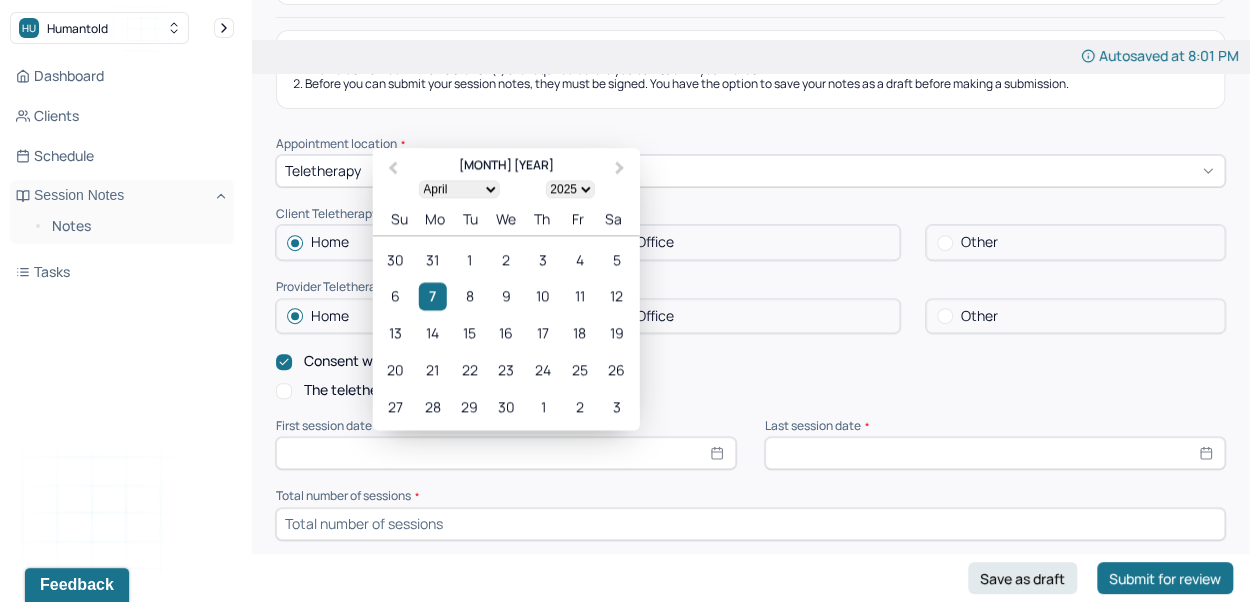 click on "7" at bounding box center (432, 296) 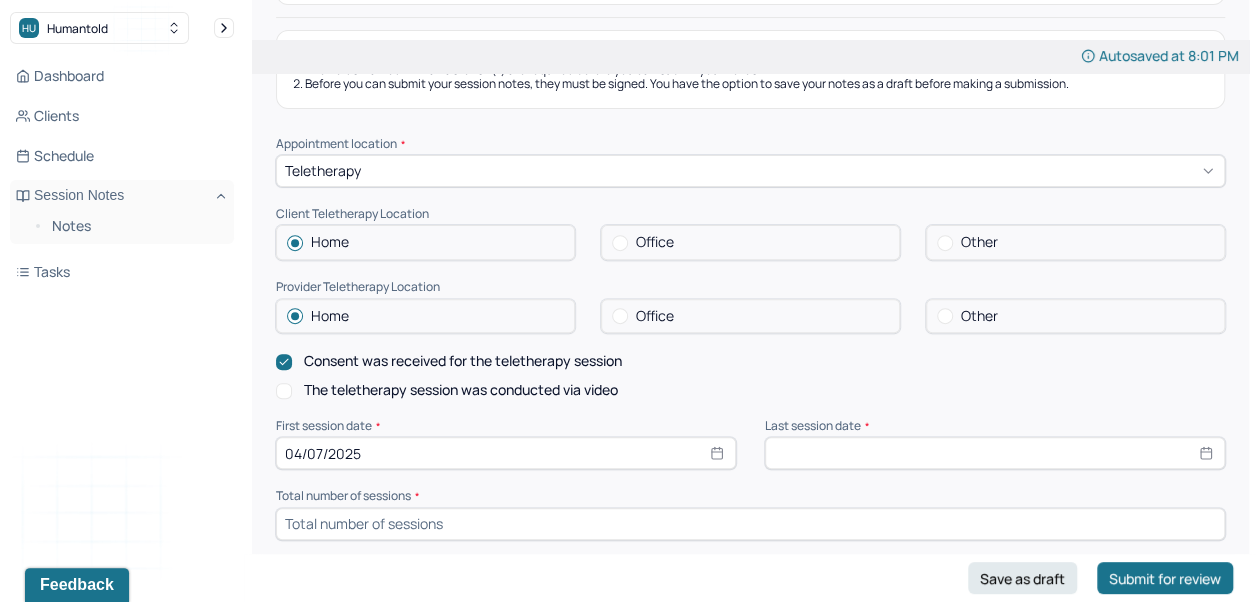 click at bounding box center [995, 453] 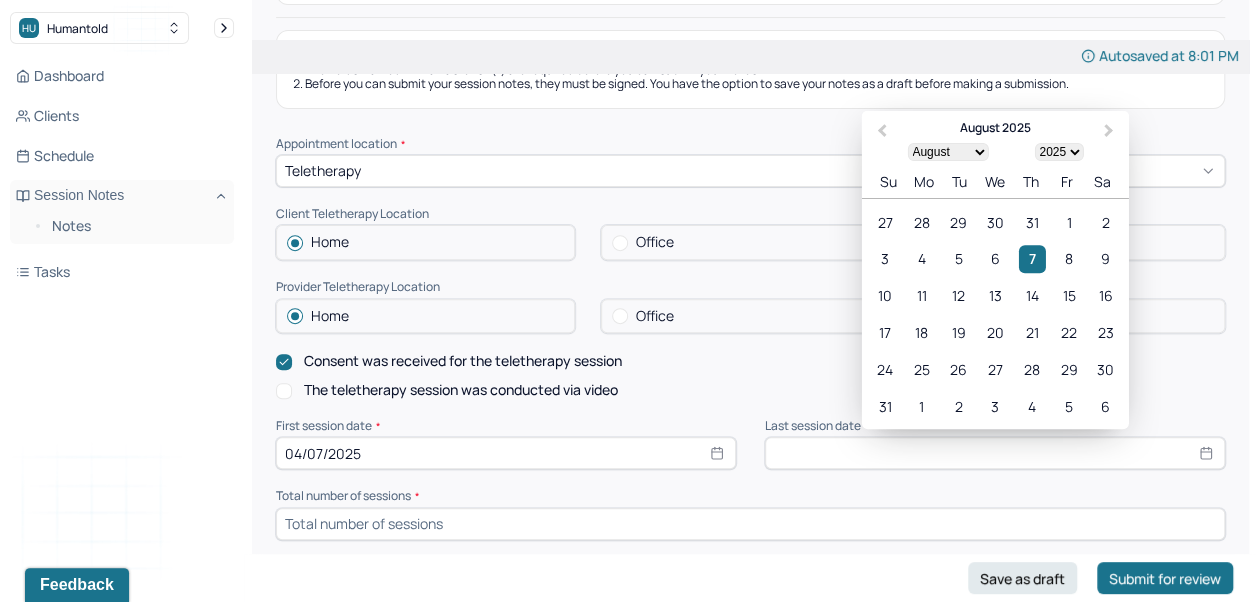 click on "January February March April May June July August September October November December" at bounding box center [947, 152] 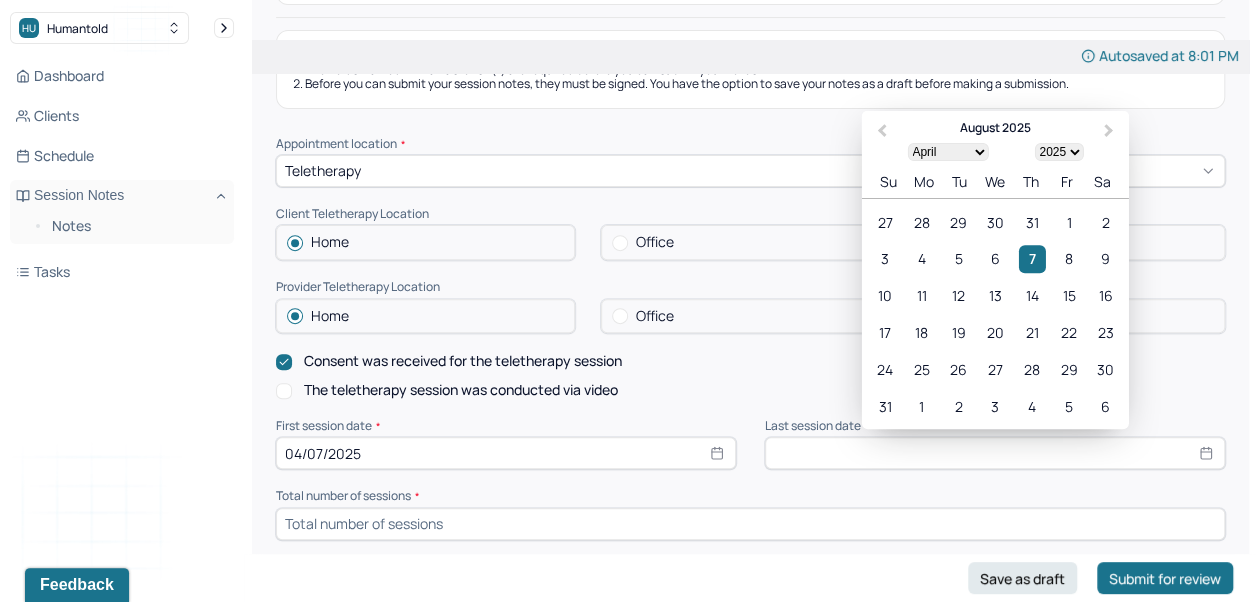 click on "January February March April May June July August September October November December" at bounding box center [947, 152] 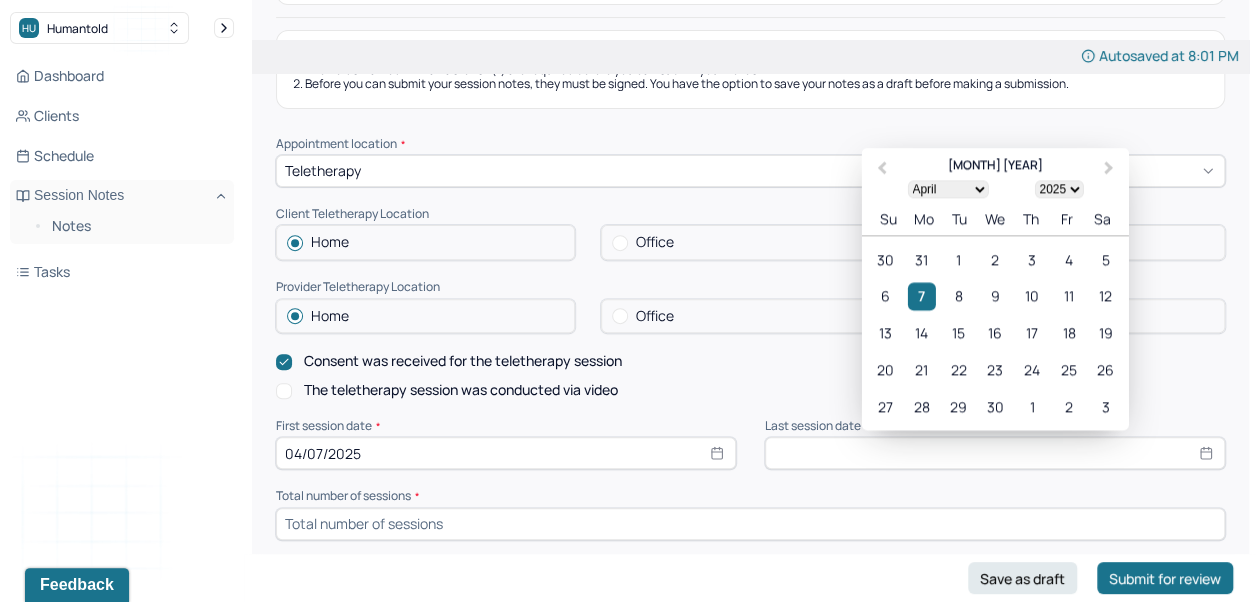 click on "7" at bounding box center (921, 296) 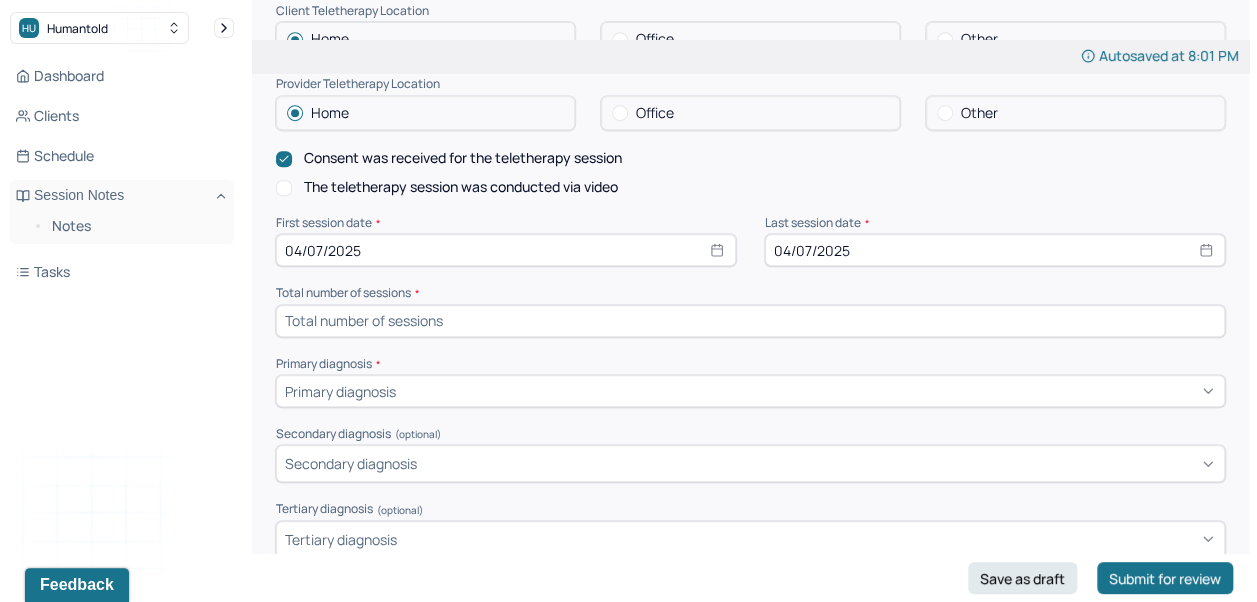 scroll, scrollTop: 480, scrollLeft: 0, axis: vertical 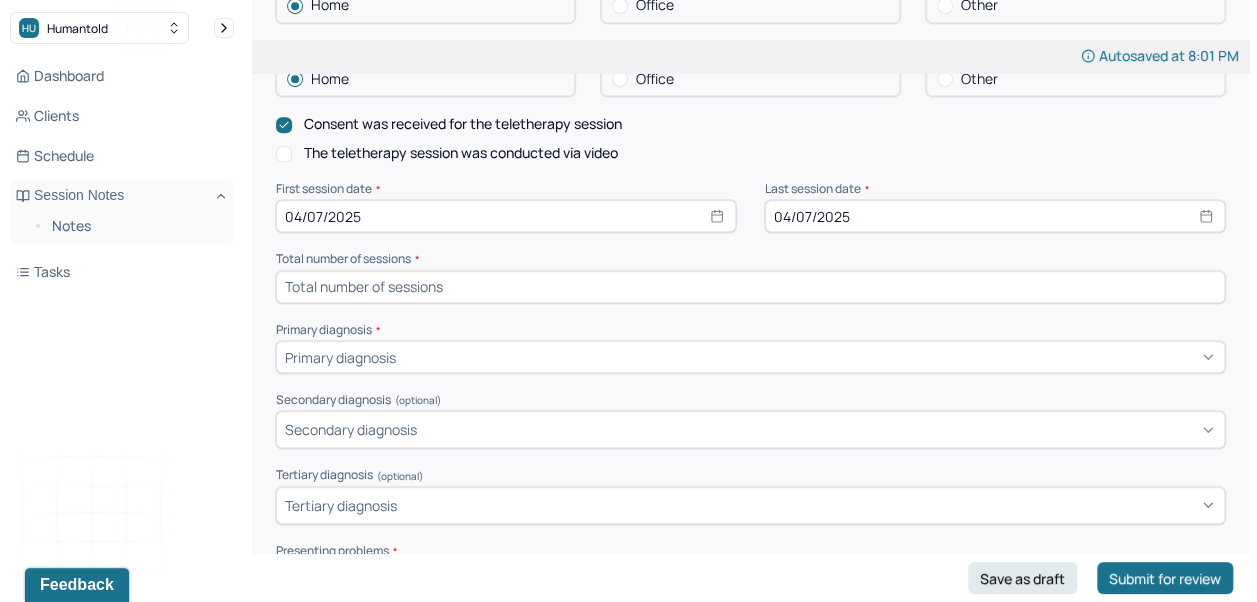 click at bounding box center (750, 287) 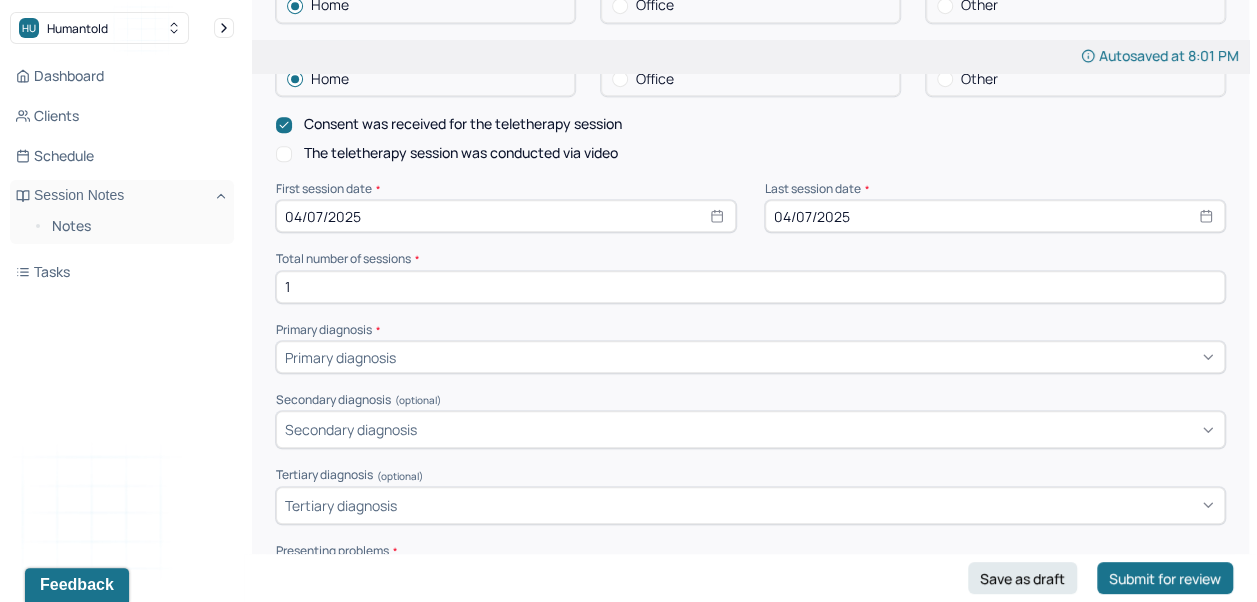 type on "1" 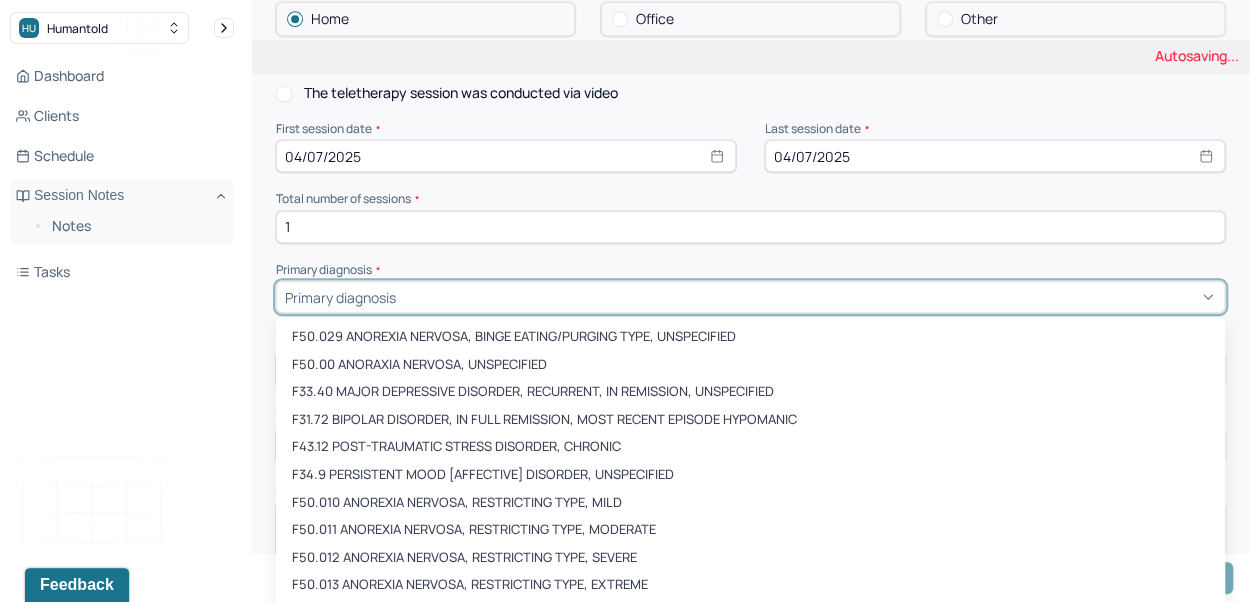 scroll, scrollTop: 560, scrollLeft: 0, axis: vertical 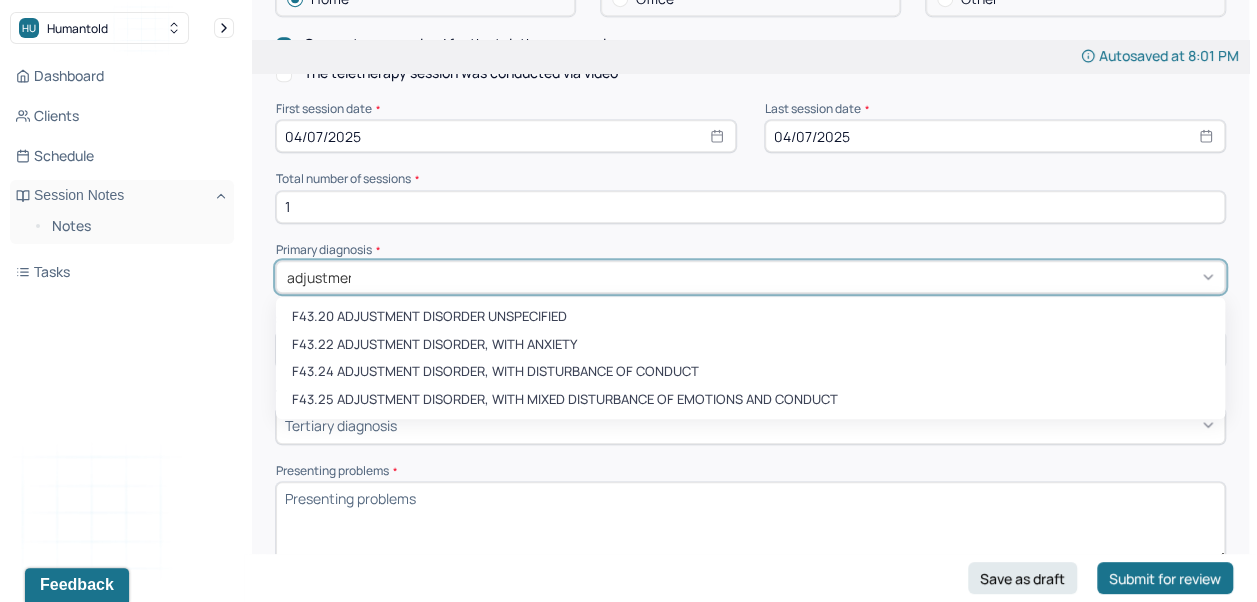 type on "adjustment" 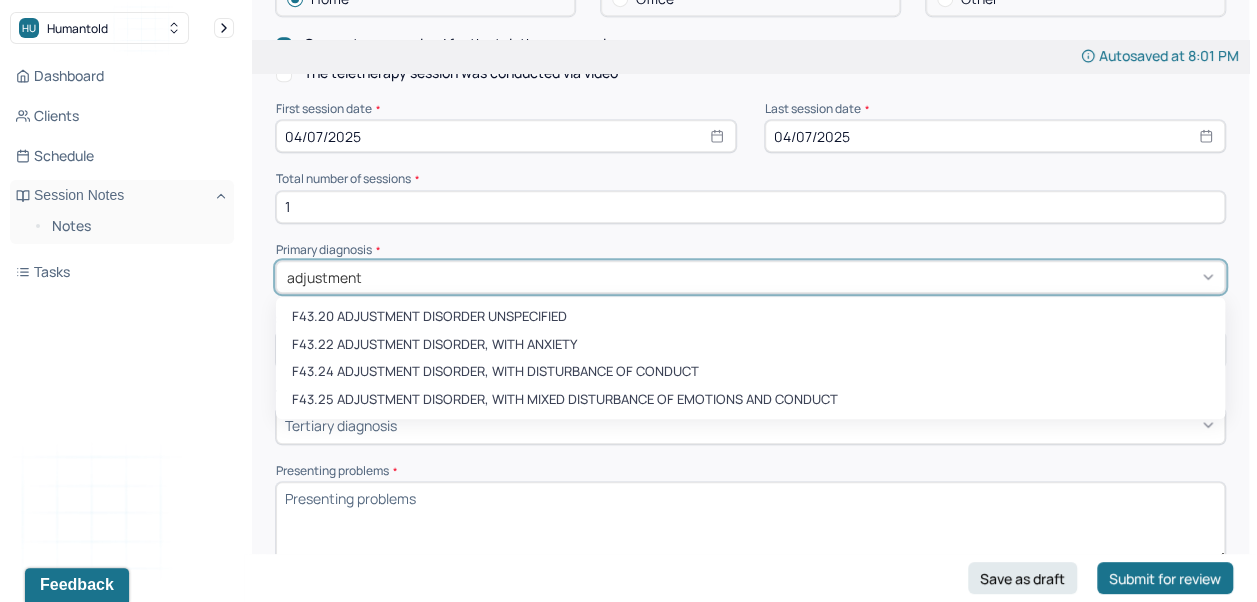 click on "F43.20 ADJUSTMENT DISORDER UNSPECIFIED" at bounding box center (750, 317) 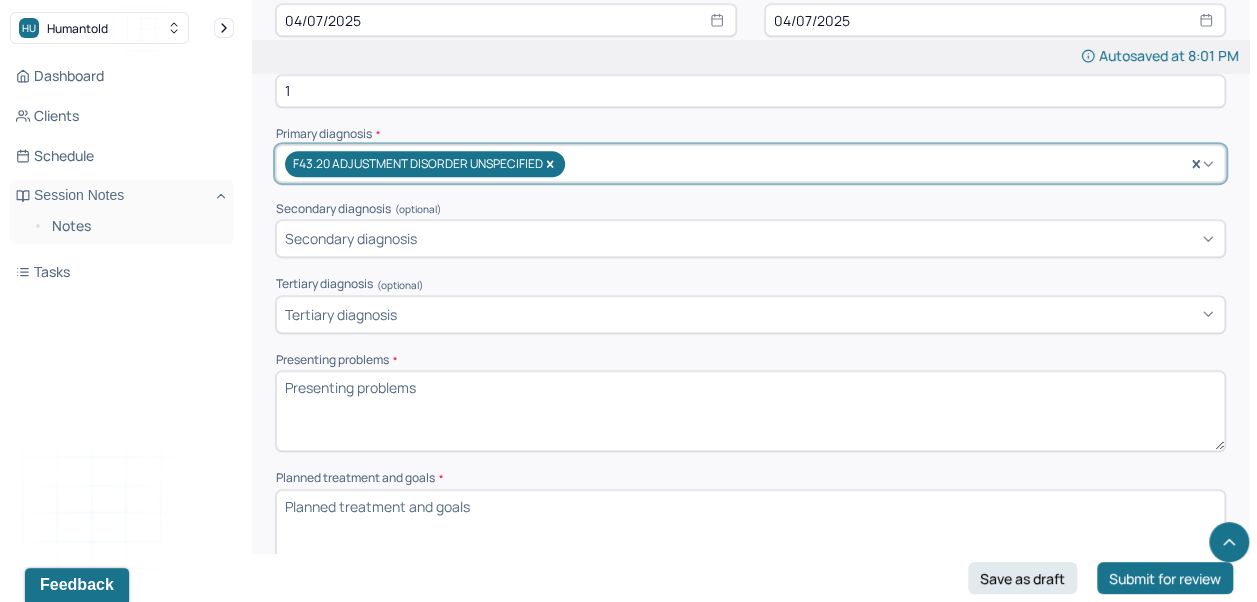 scroll, scrollTop: 690, scrollLeft: 0, axis: vertical 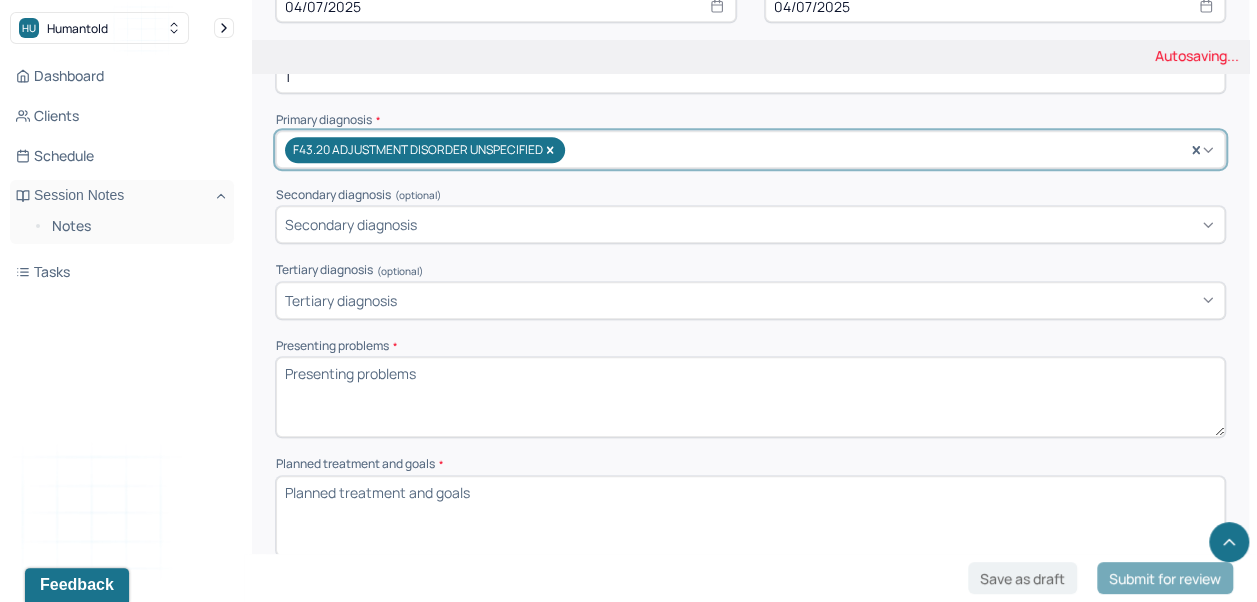 click on "Presenting problems *" at bounding box center (750, 397) 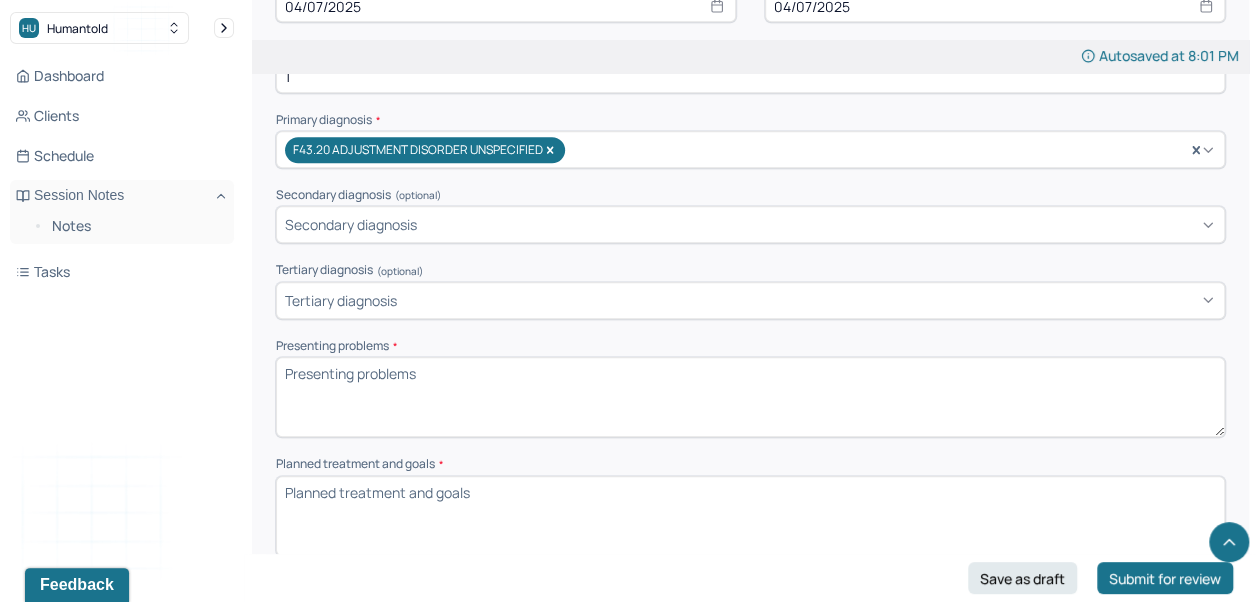 click on "Save as draft" at bounding box center [1022, 578] 